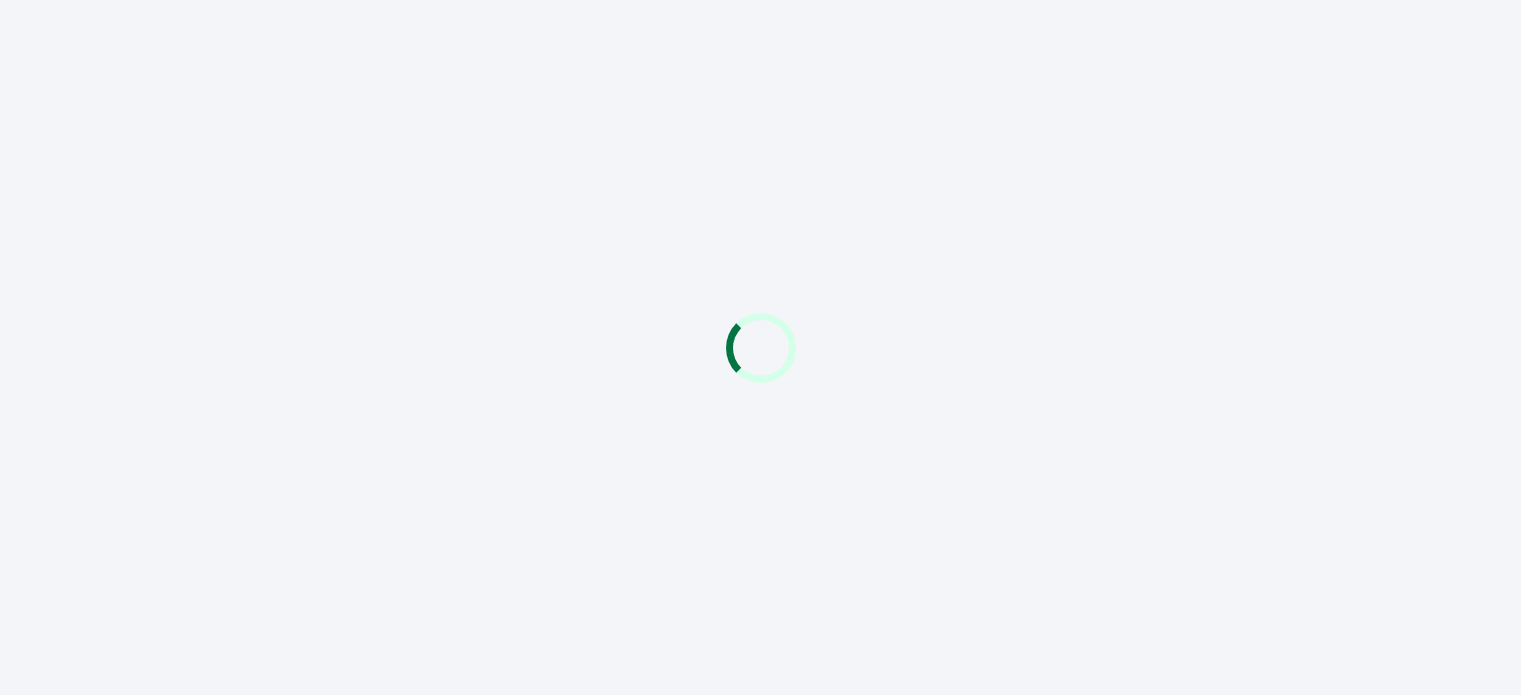 scroll, scrollTop: 0, scrollLeft: 0, axis: both 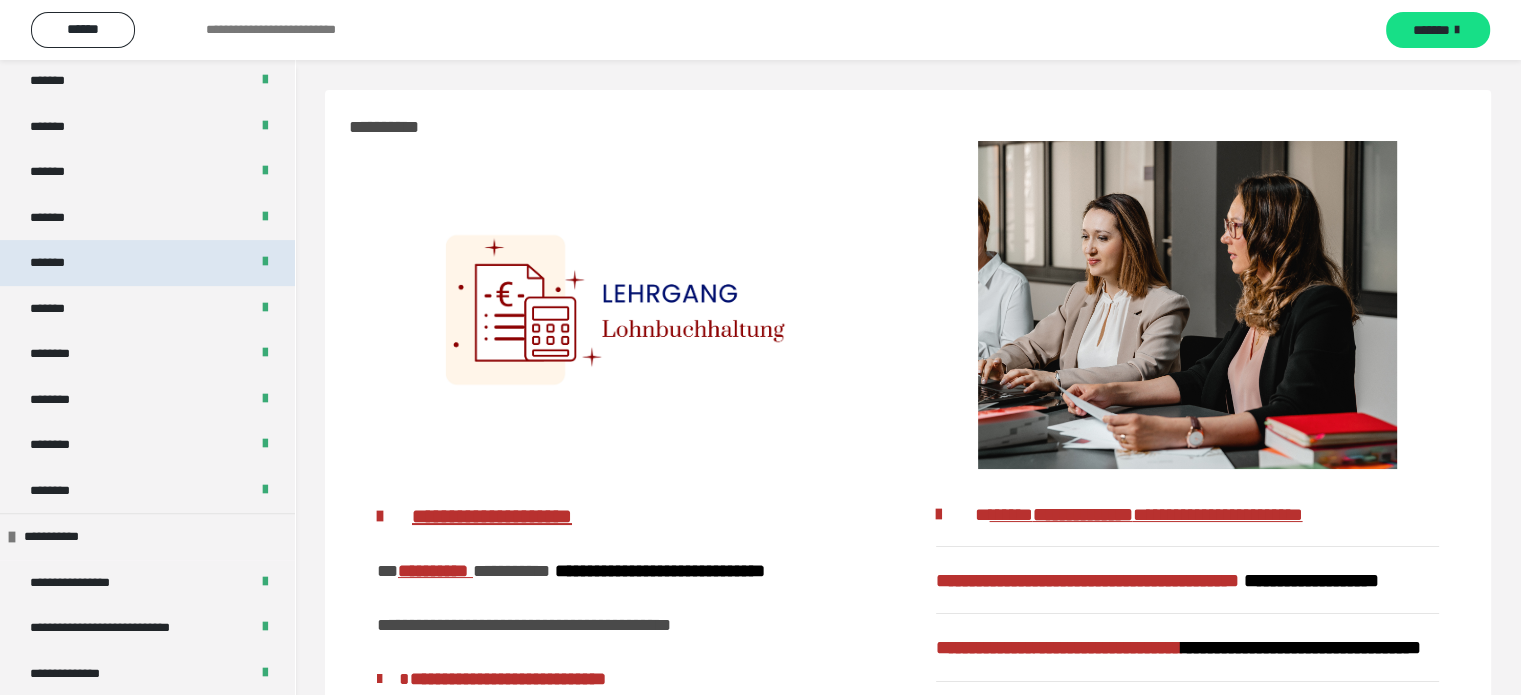 click on "*******" at bounding box center (62, 263) 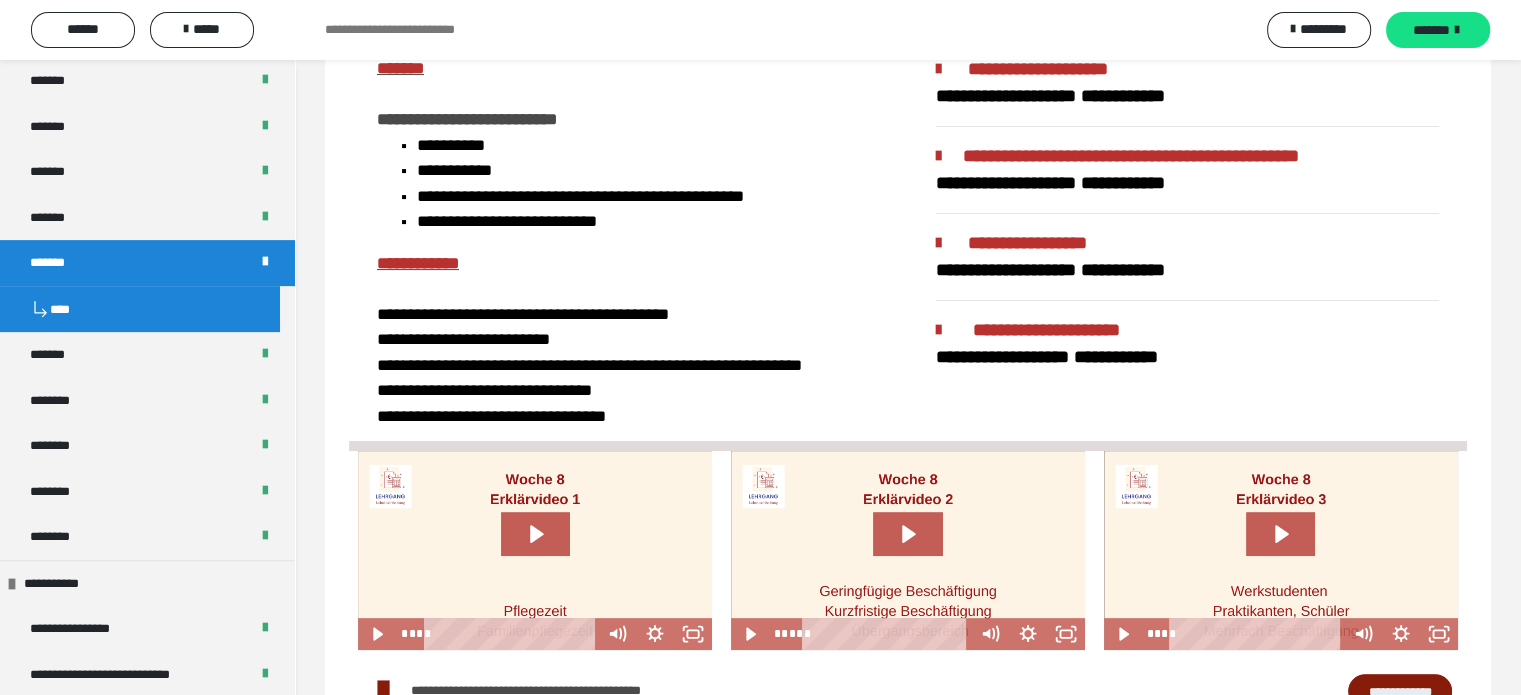 scroll, scrollTop: 456, scrollLeft: 0, axis: vertical 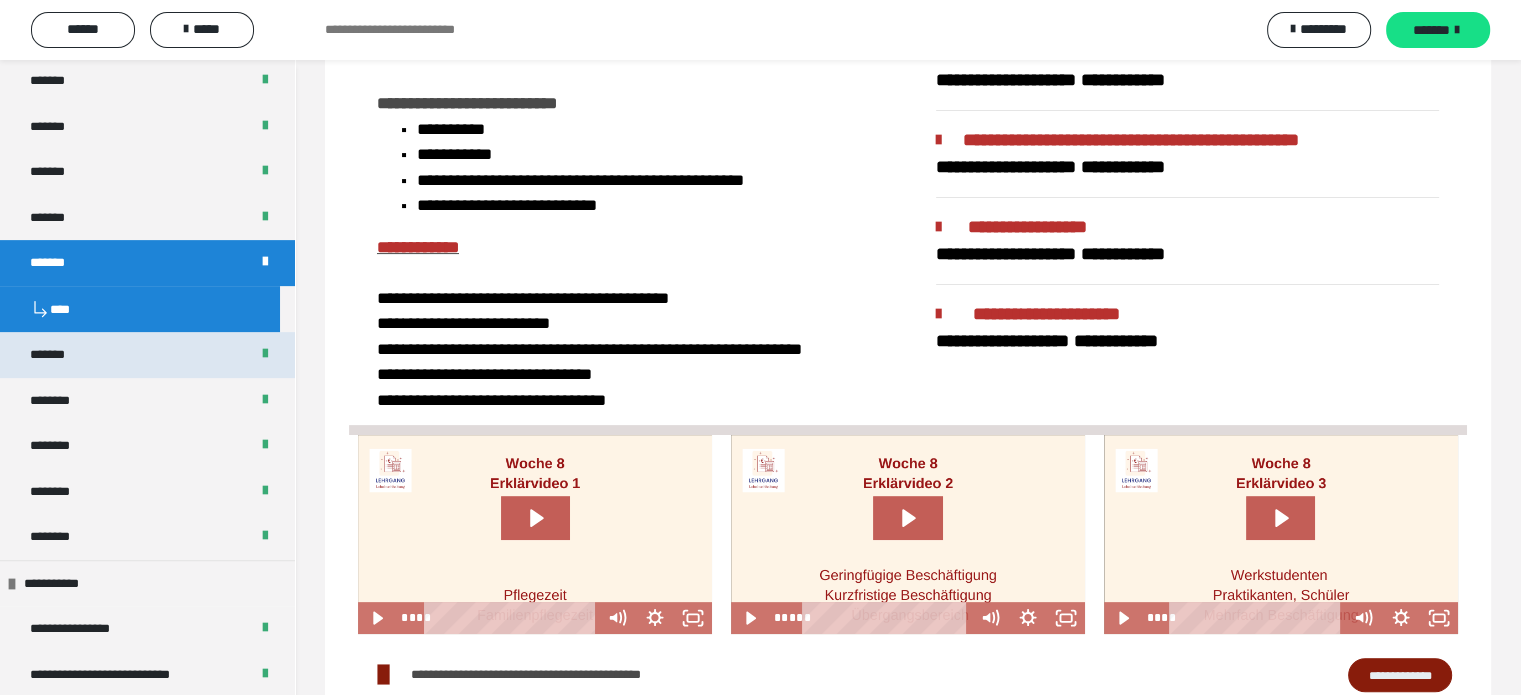 click on "*******" at bounding box center [62, 355] 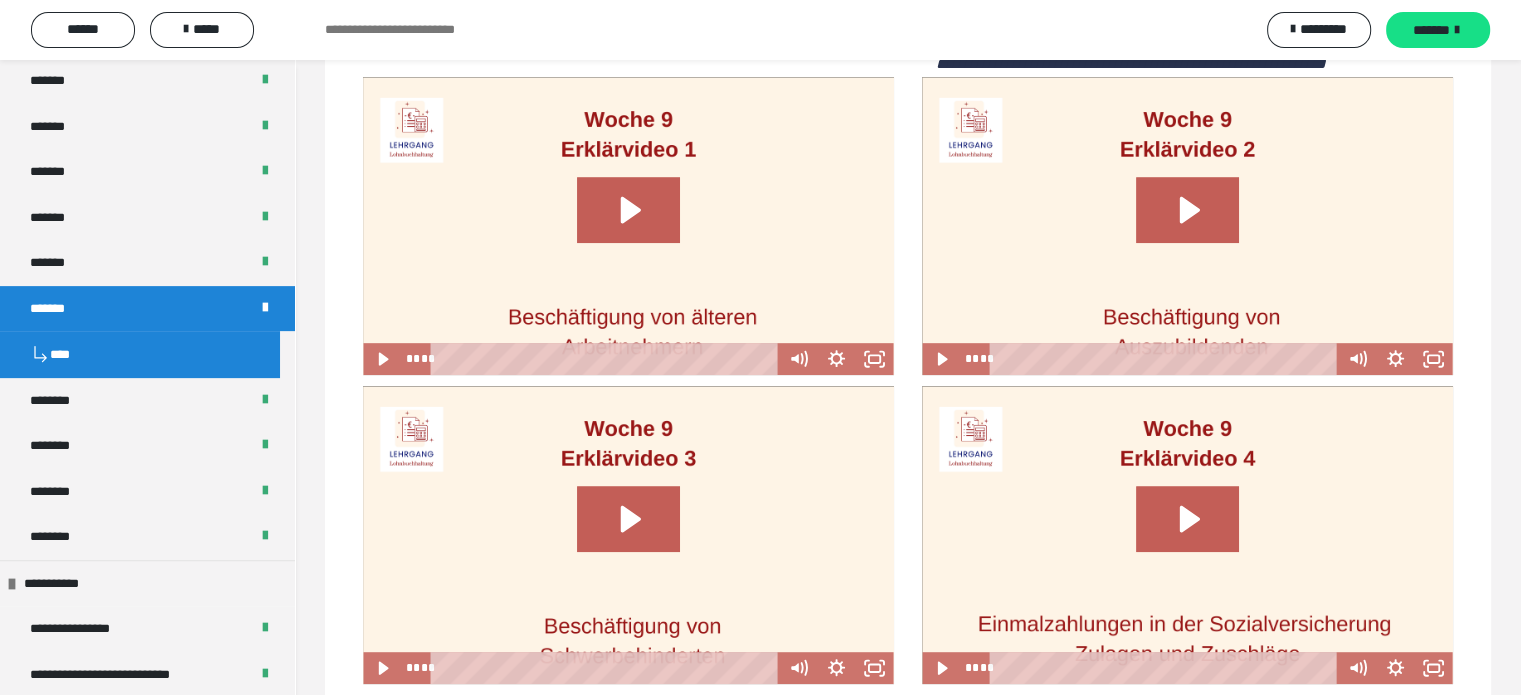 scroll, scrollTop: 1028, scrollLeft: 0, axis: vertical 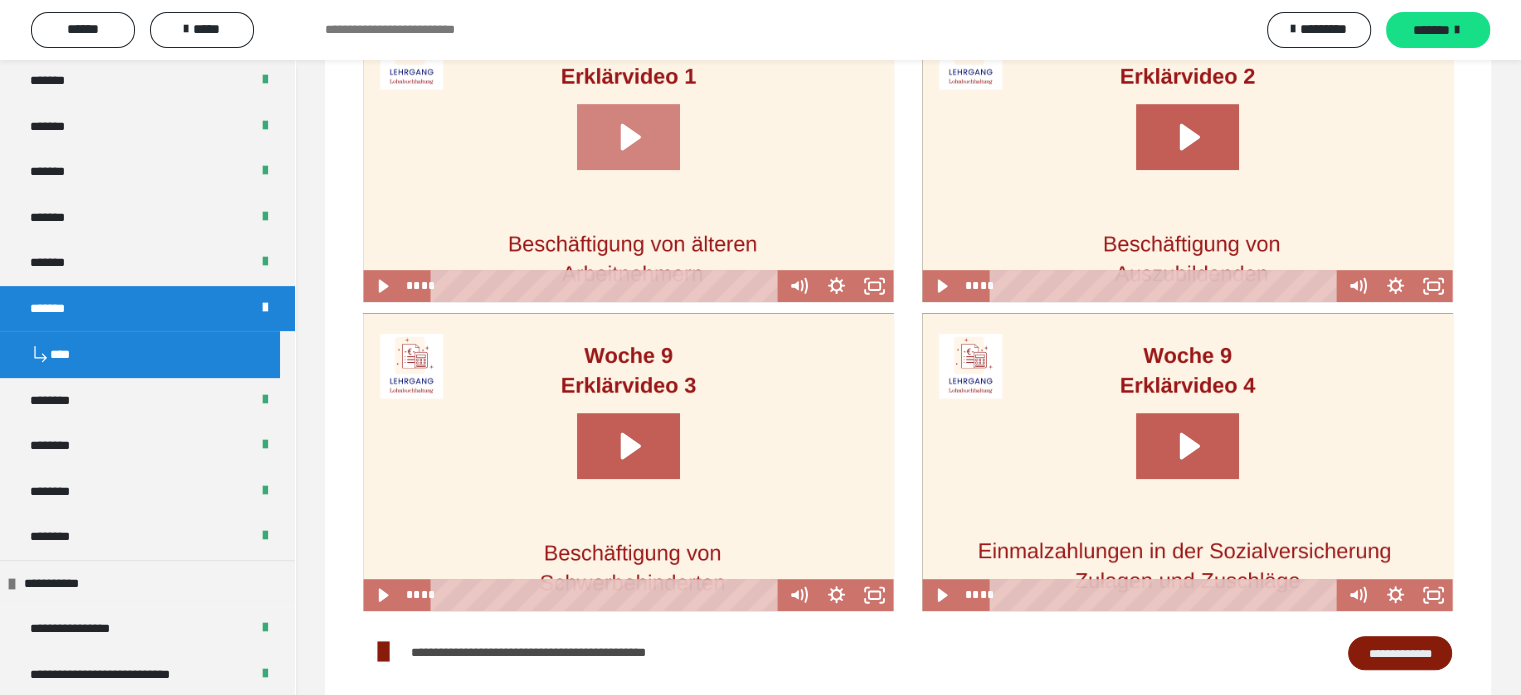 click 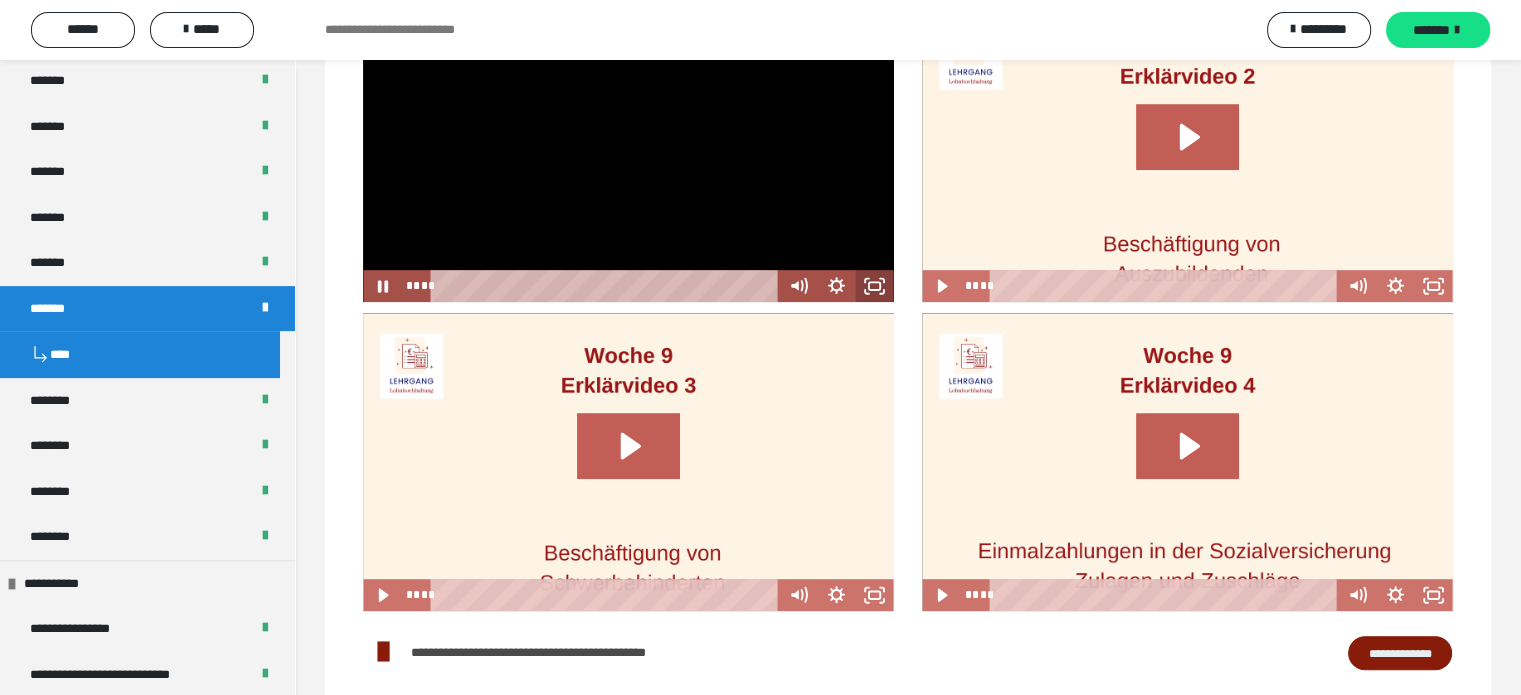 click 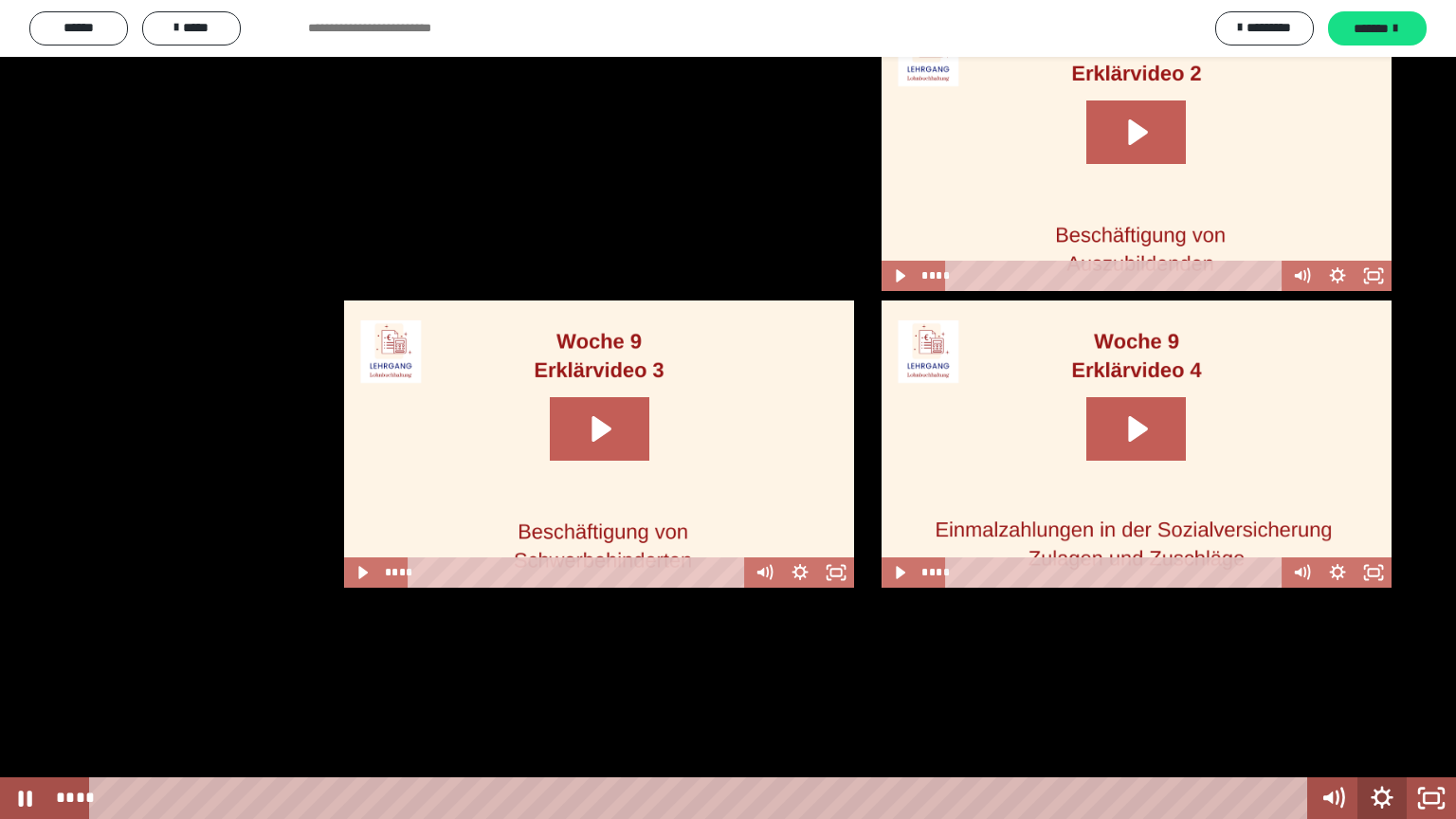 click 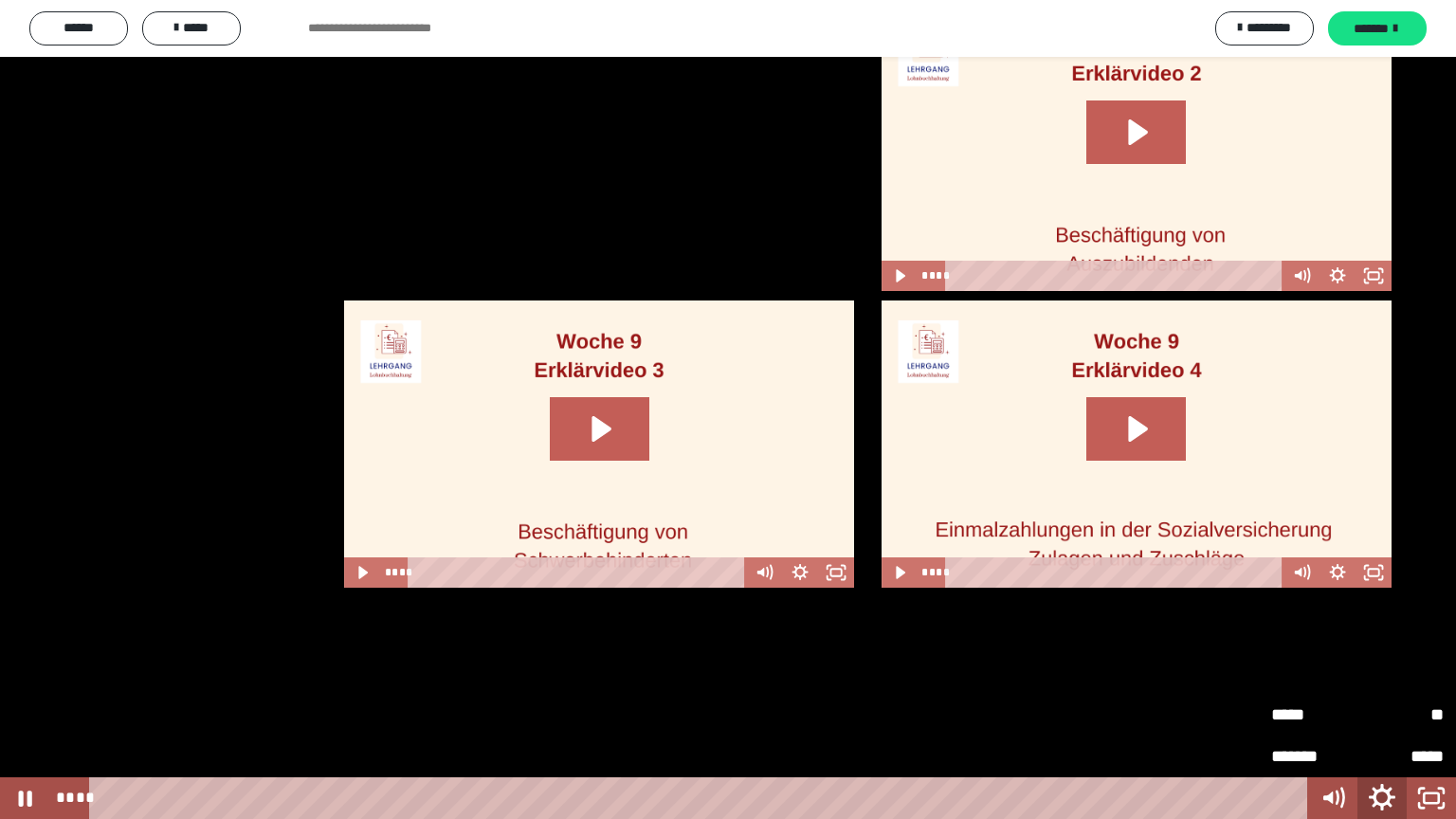 click 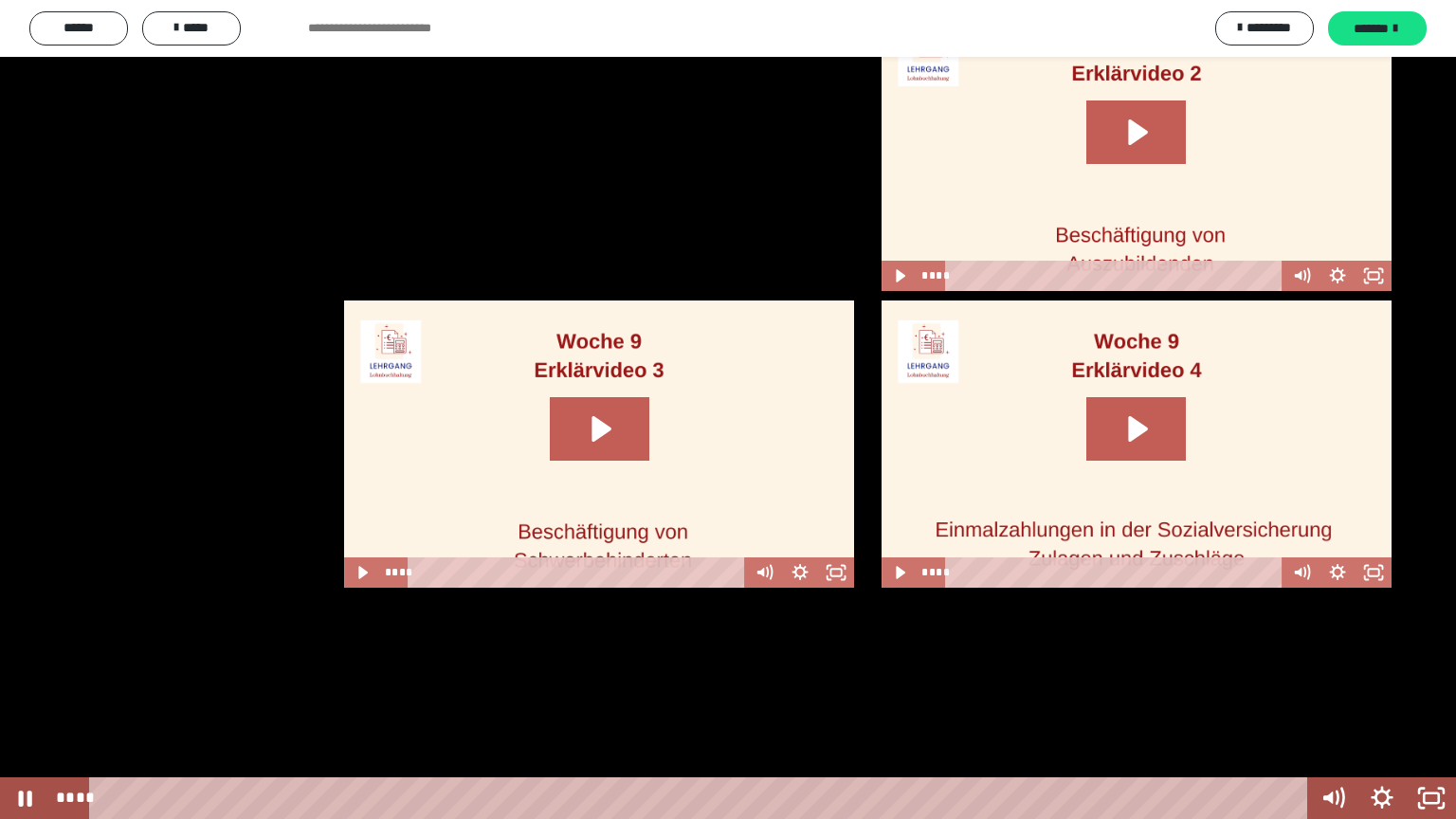 click at bounding box center (728, 410) 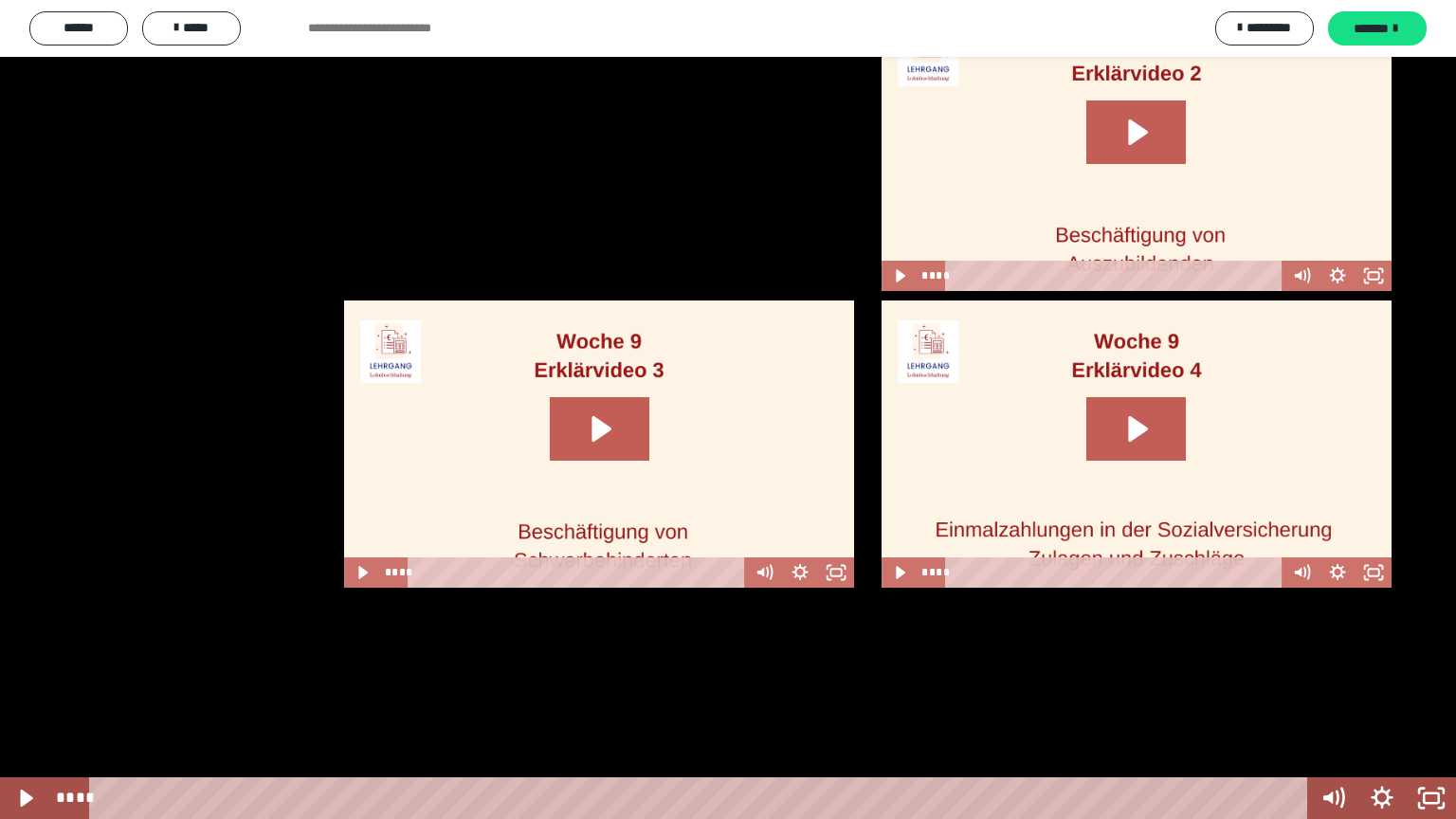click at bounding box center (728, 410) 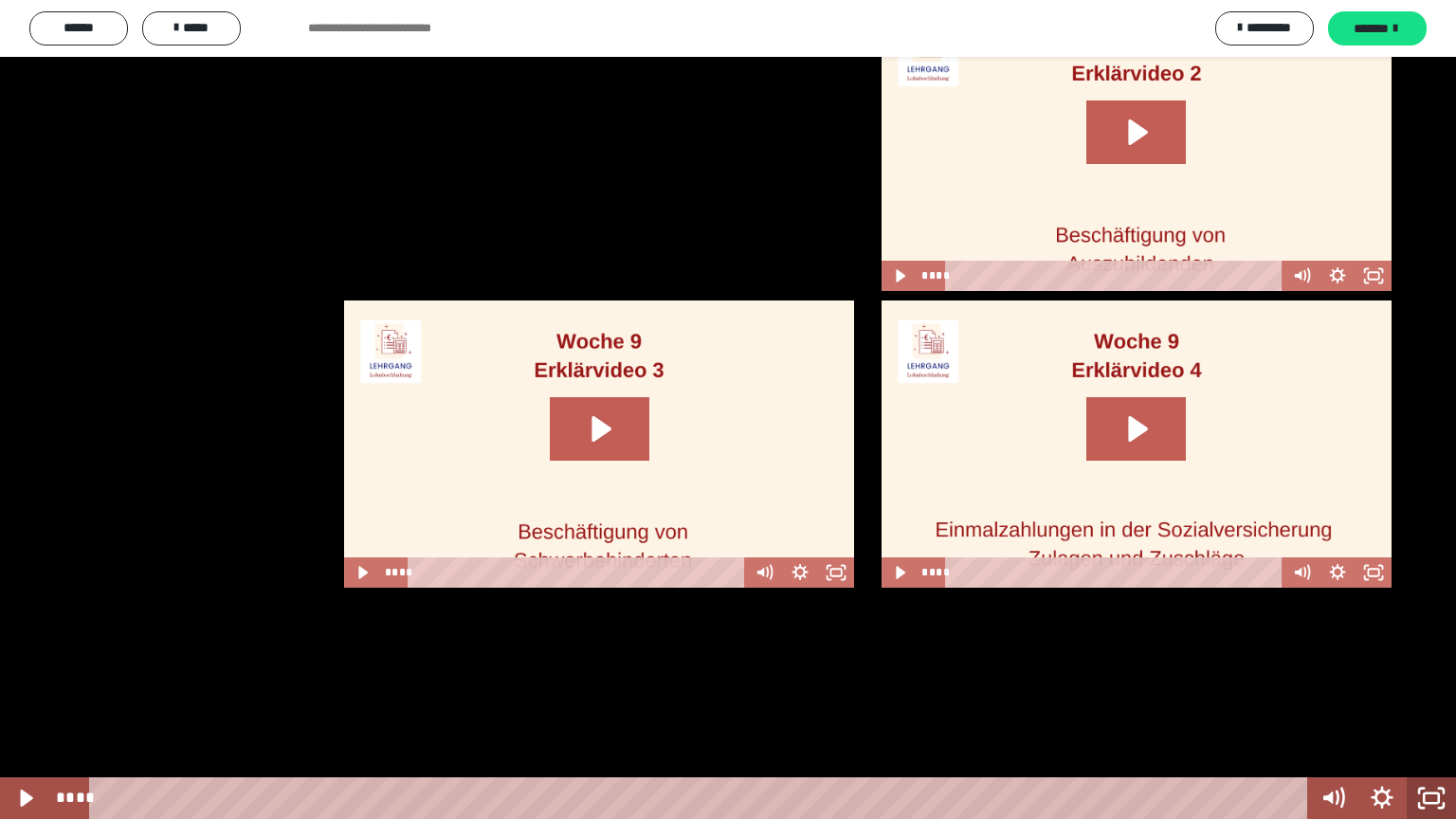 click 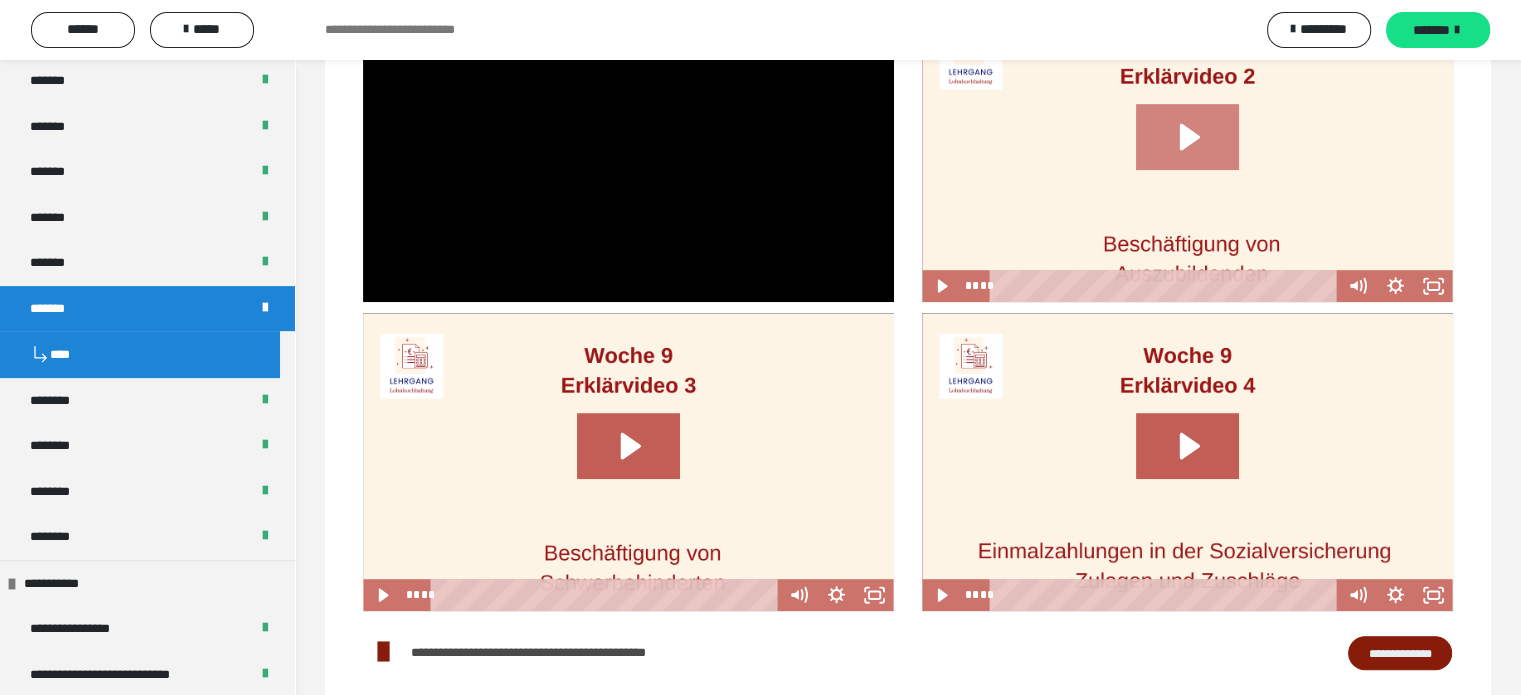 click 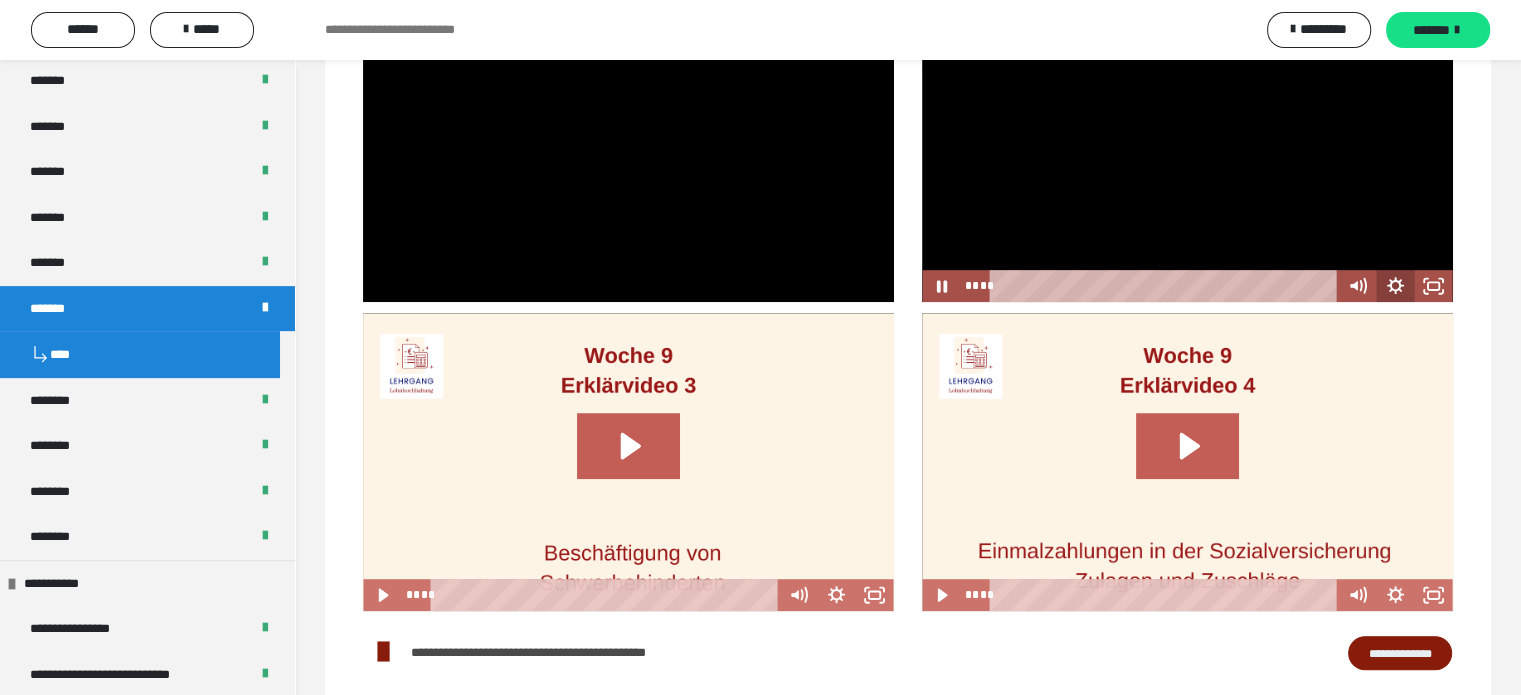 click 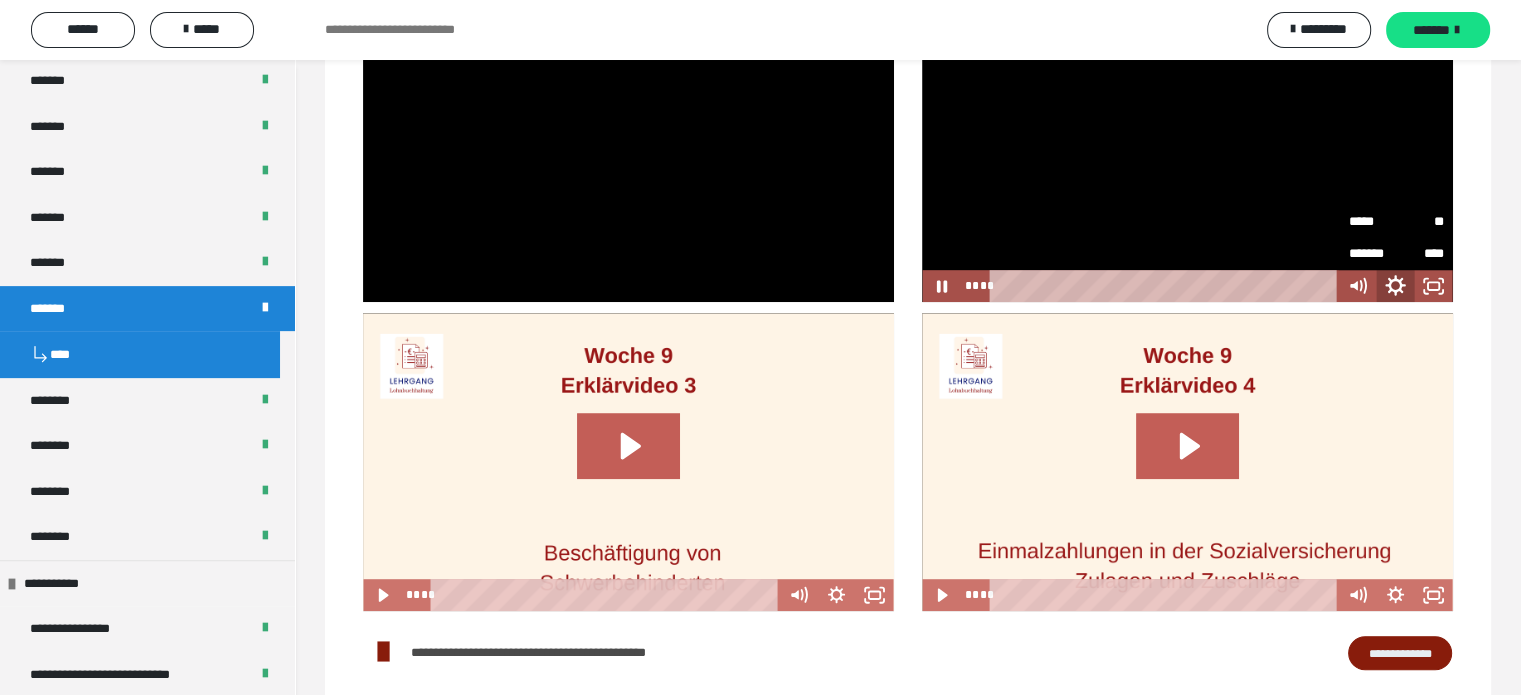 click 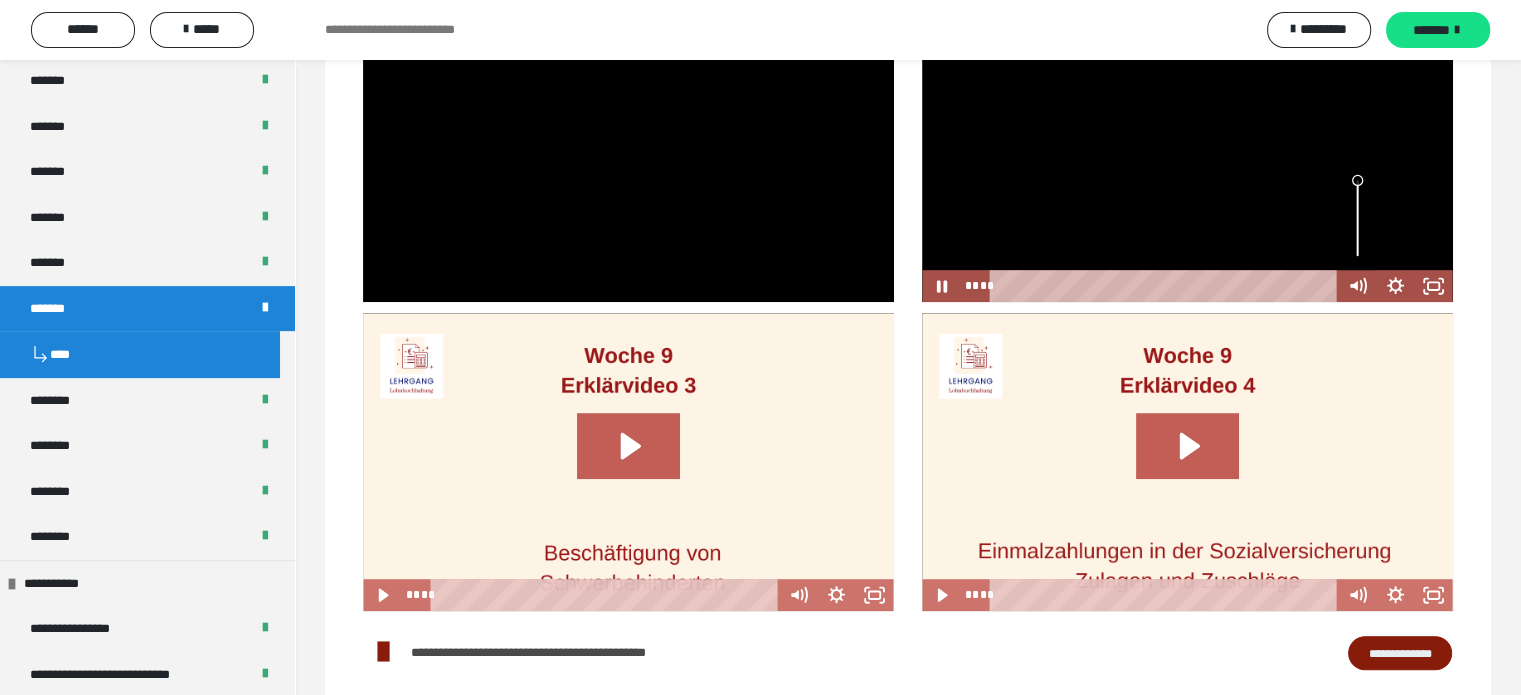 click at bounding box center (1358, 180) 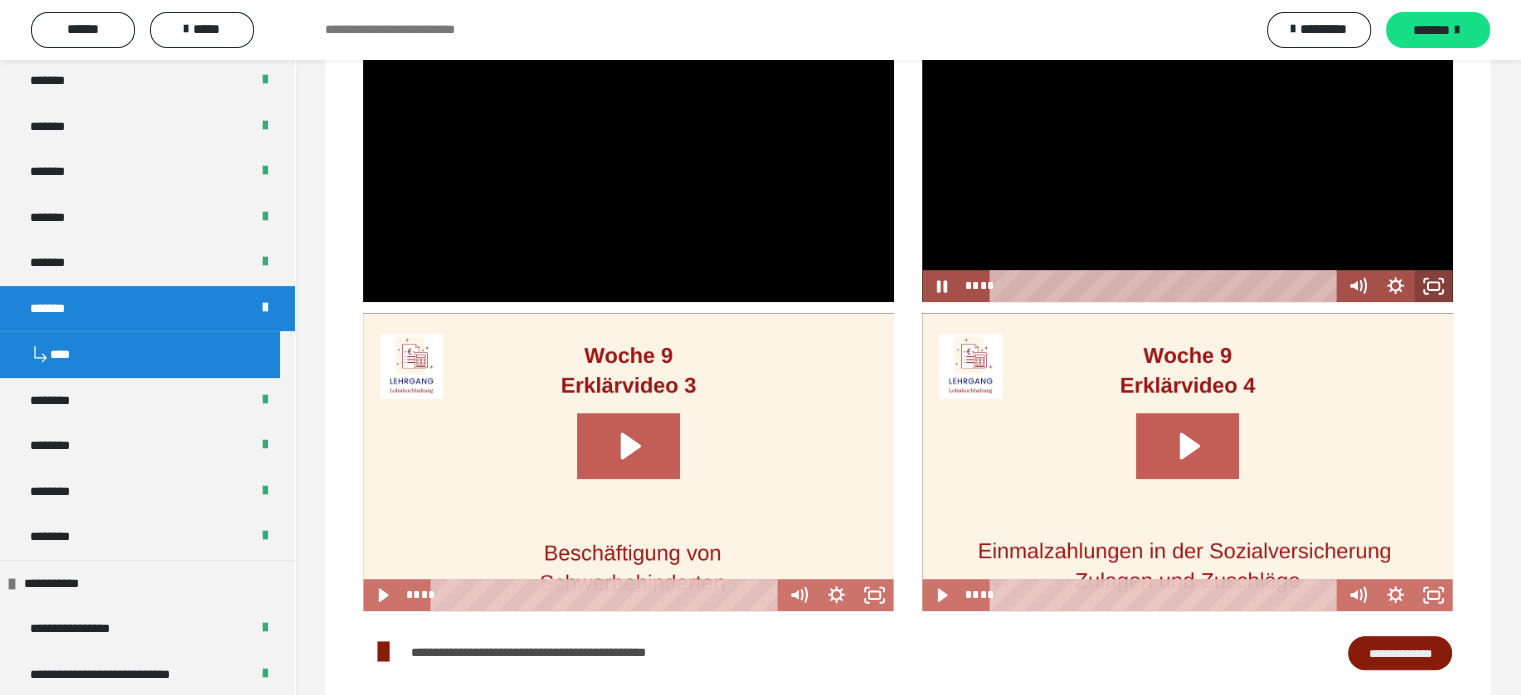 click 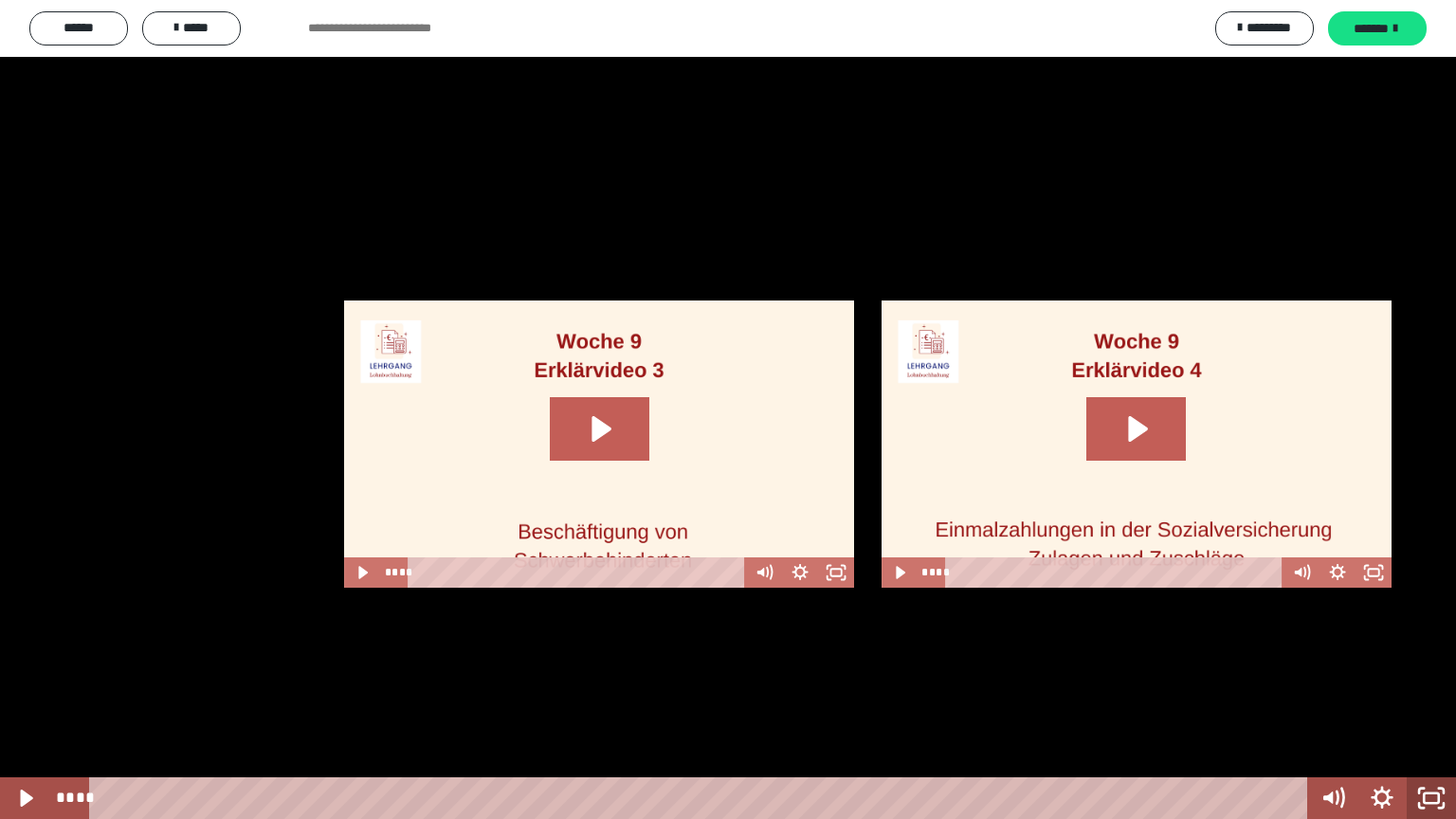 click 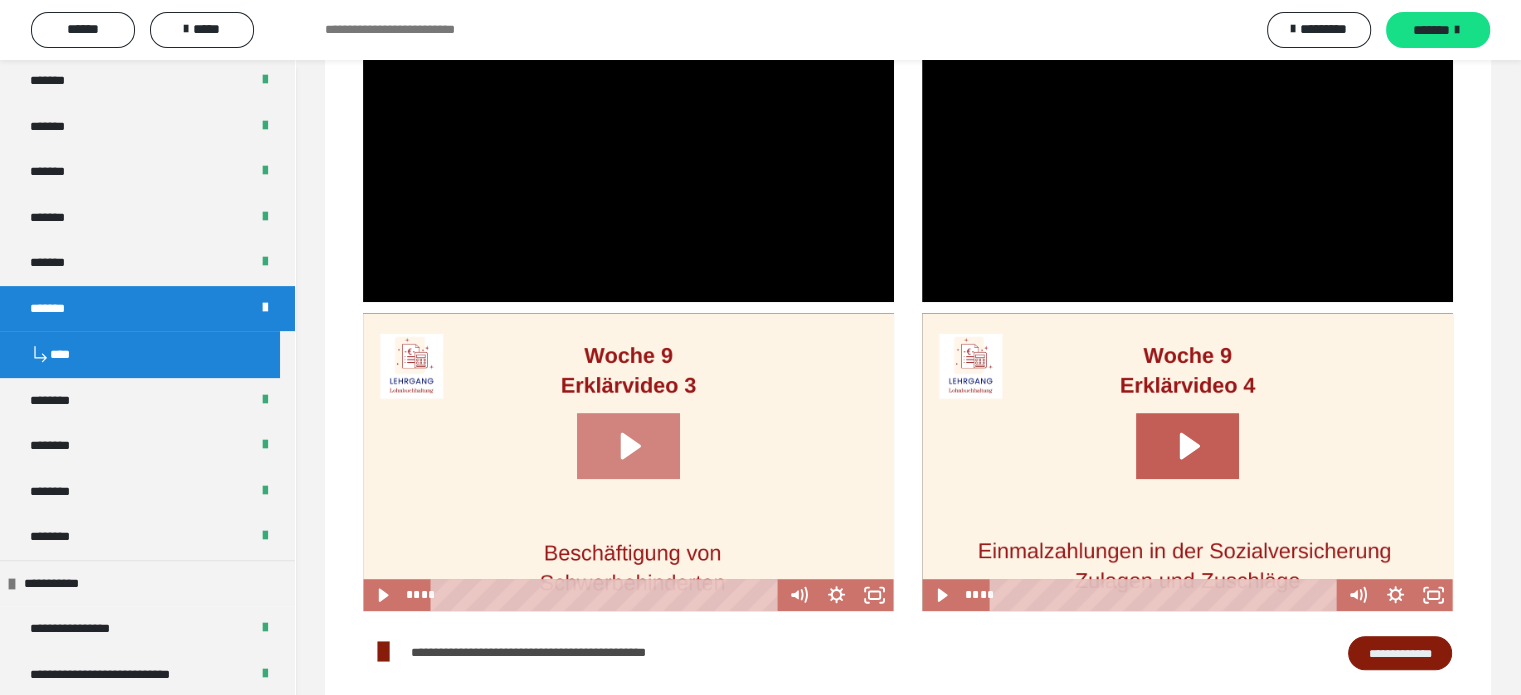 click 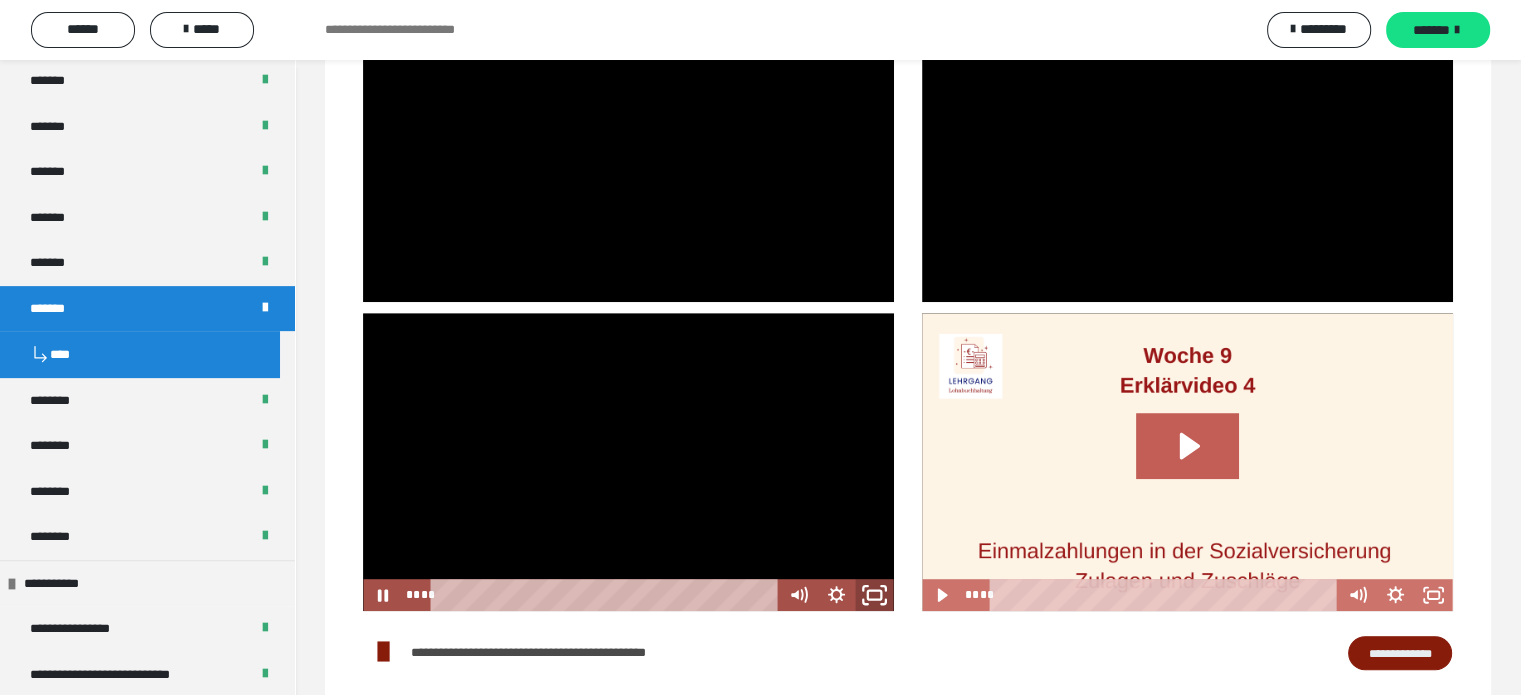 click 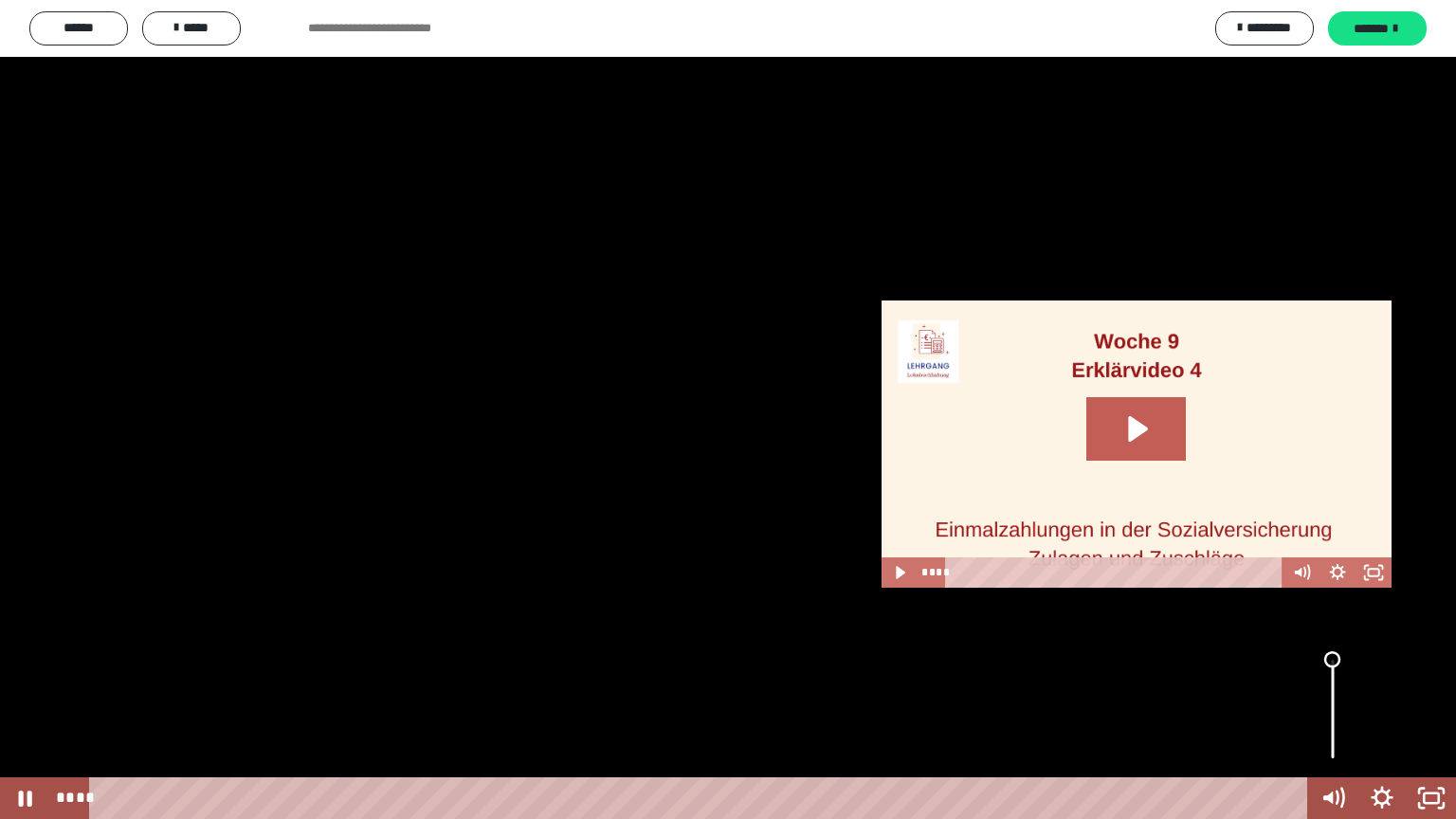 drag, startPoint x: 1334, startPoint y: 664, endPoint x: 1335, endPoint y: 646, distance: 18.027756 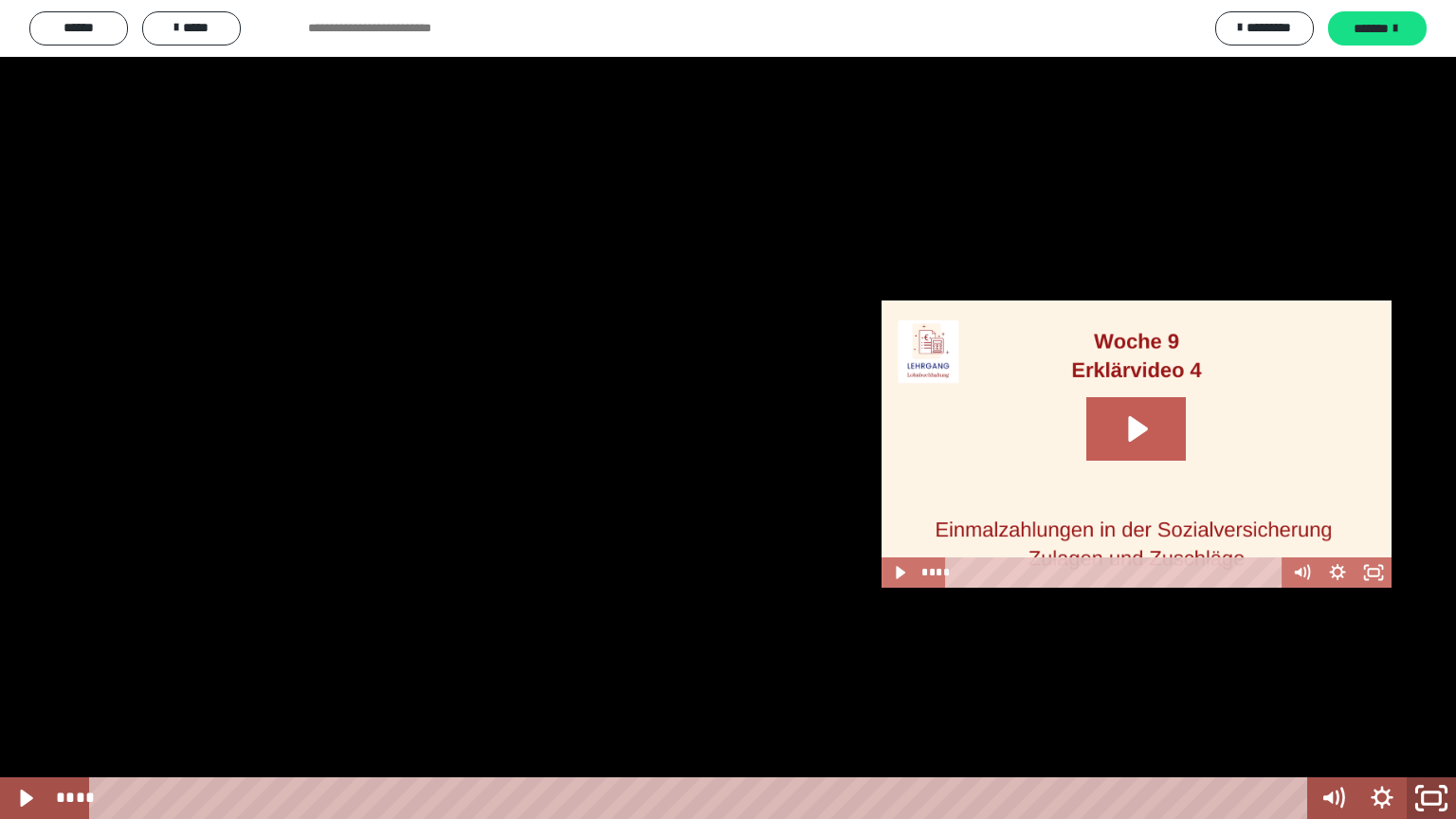 click 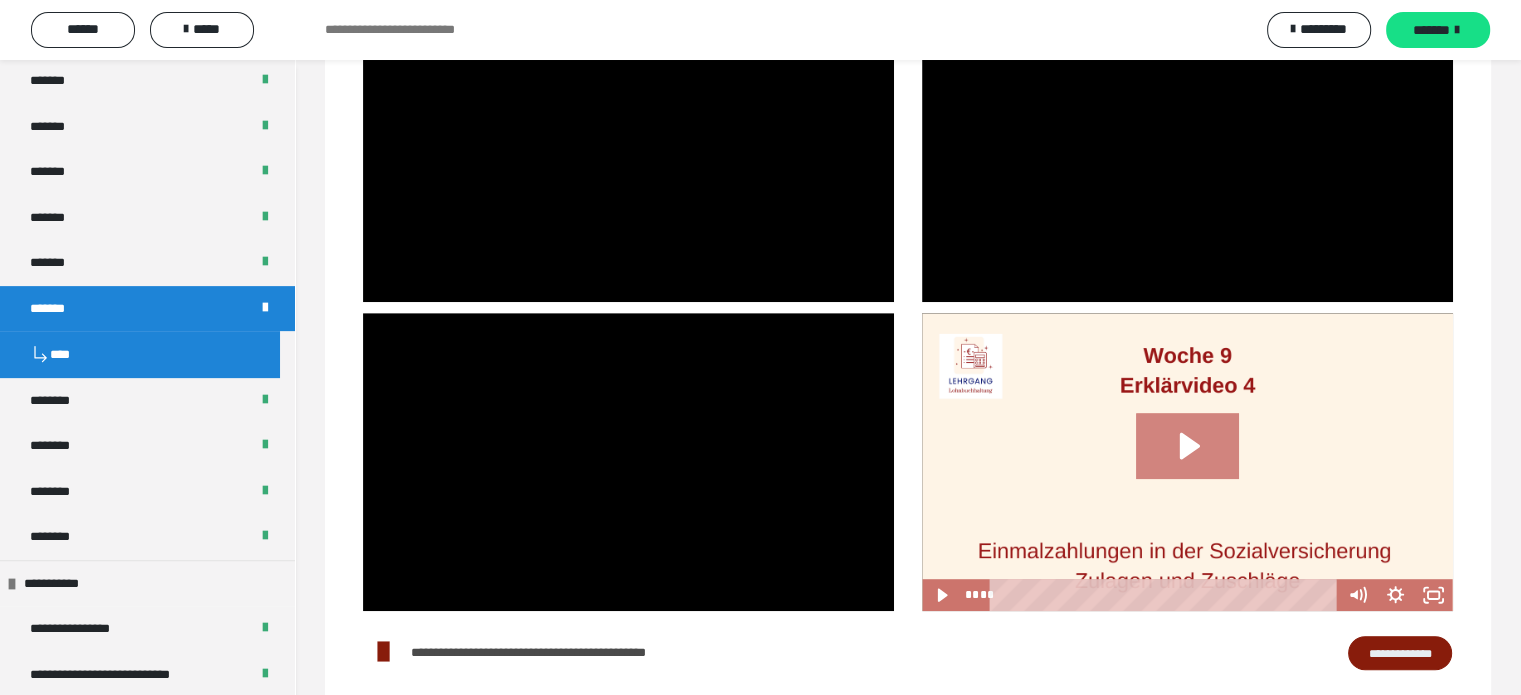 click 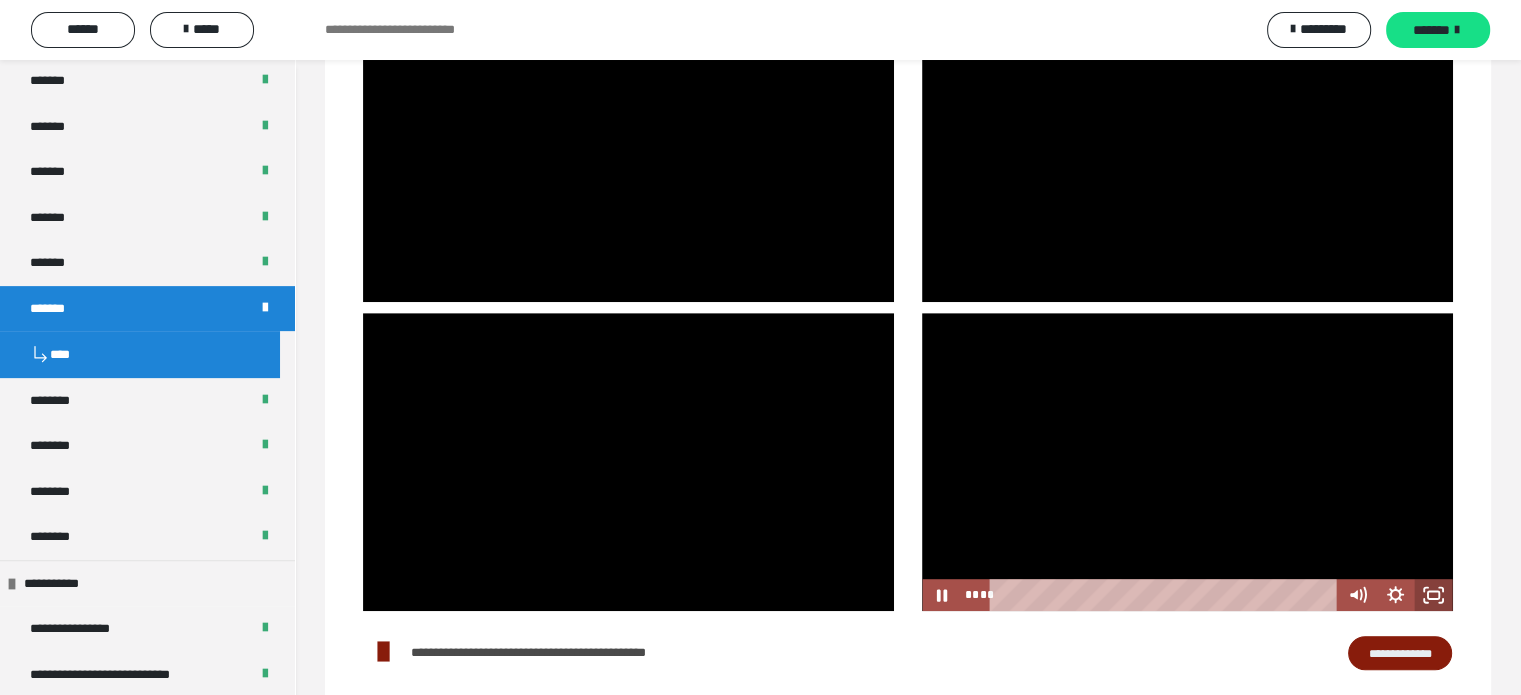 click 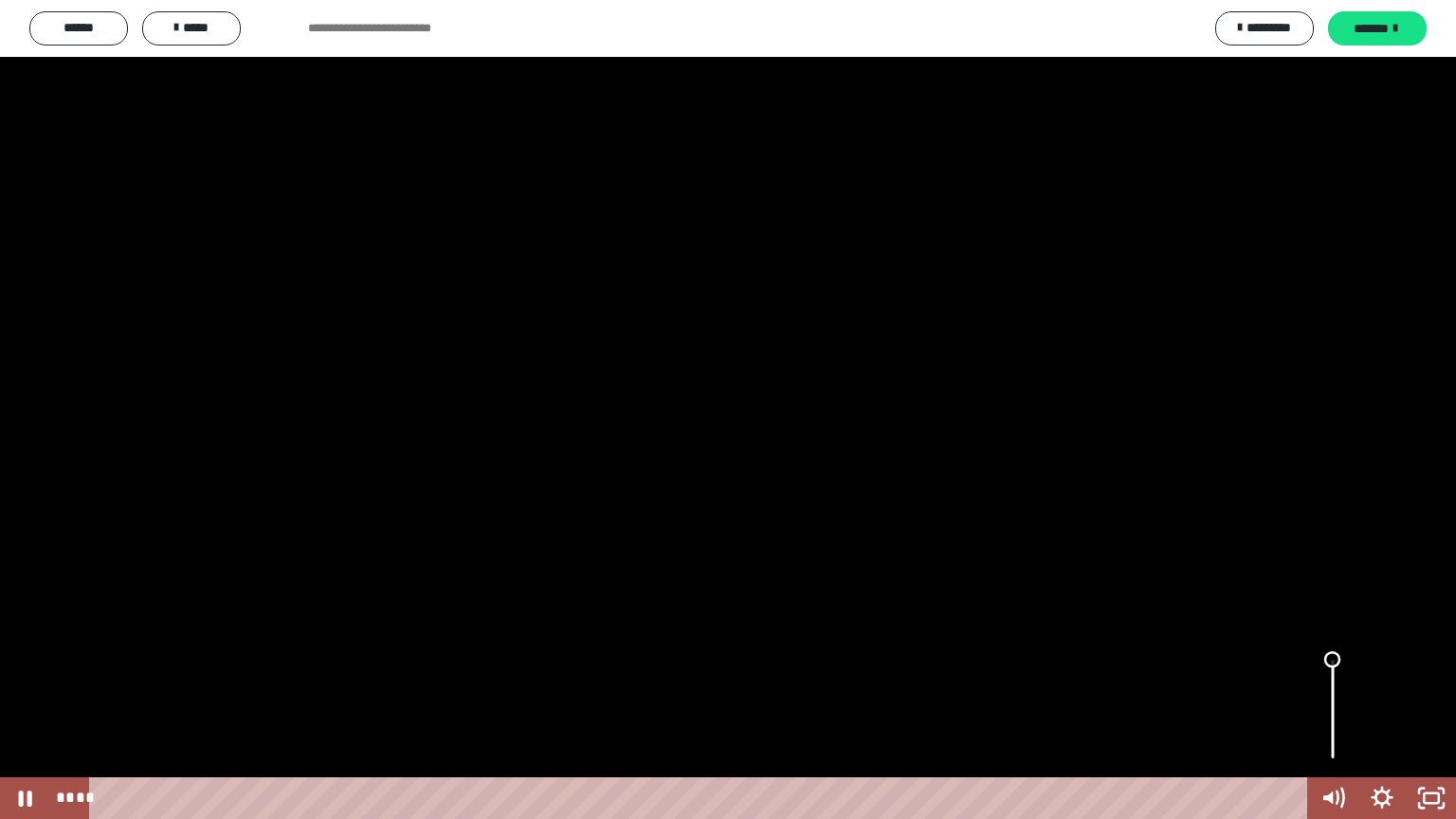 drag, startPoint x: 1334, startPoint y: 670, endPoint x: 1334, endPoint y: 660, distance: 10 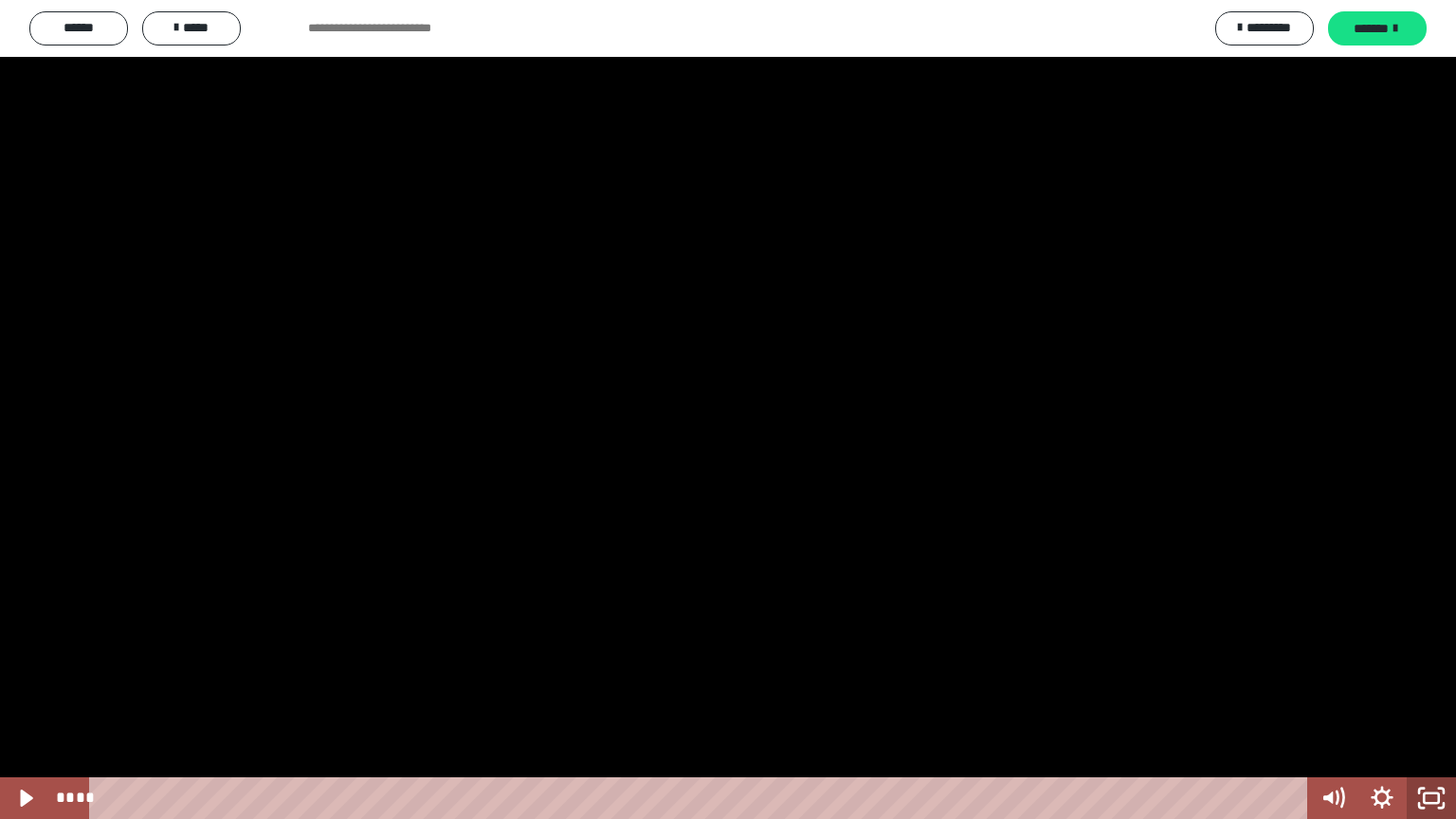 click 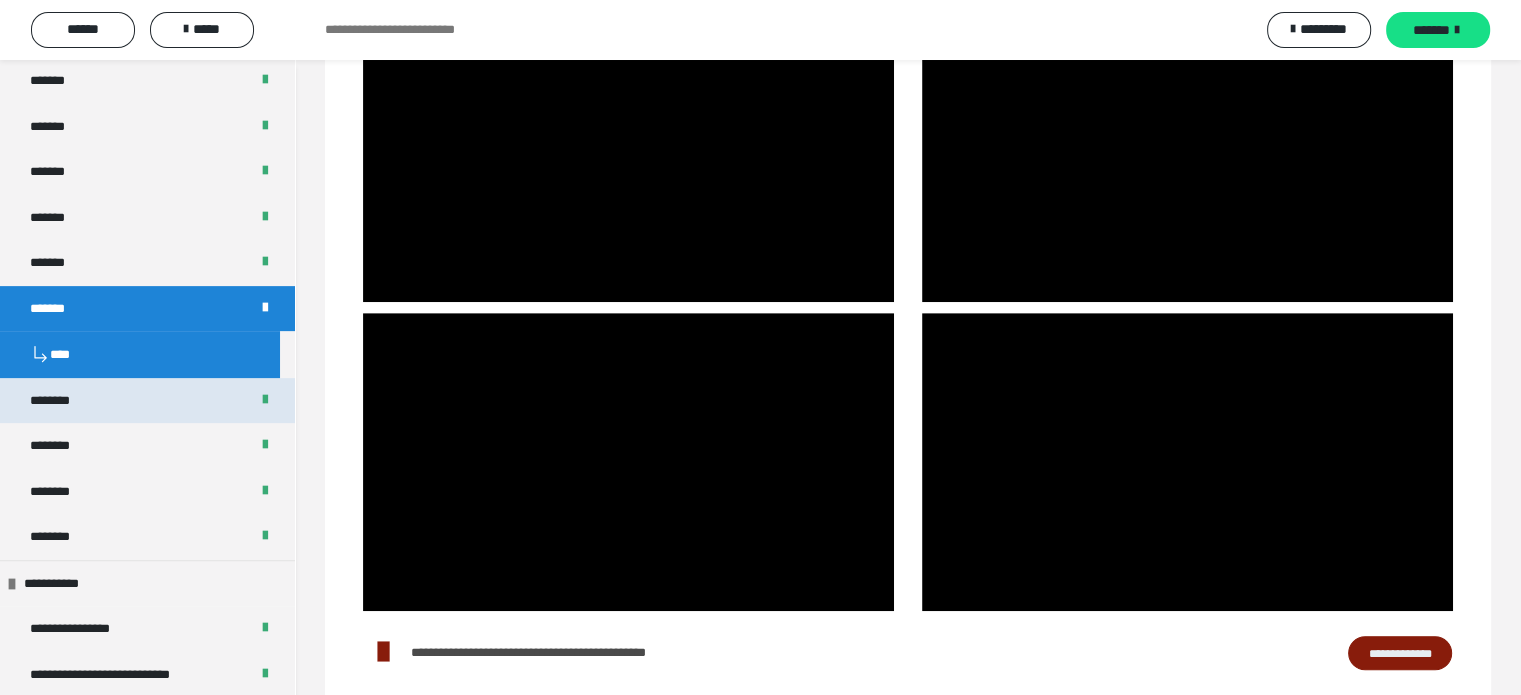 click on "********" at bounding box center [65, 401] 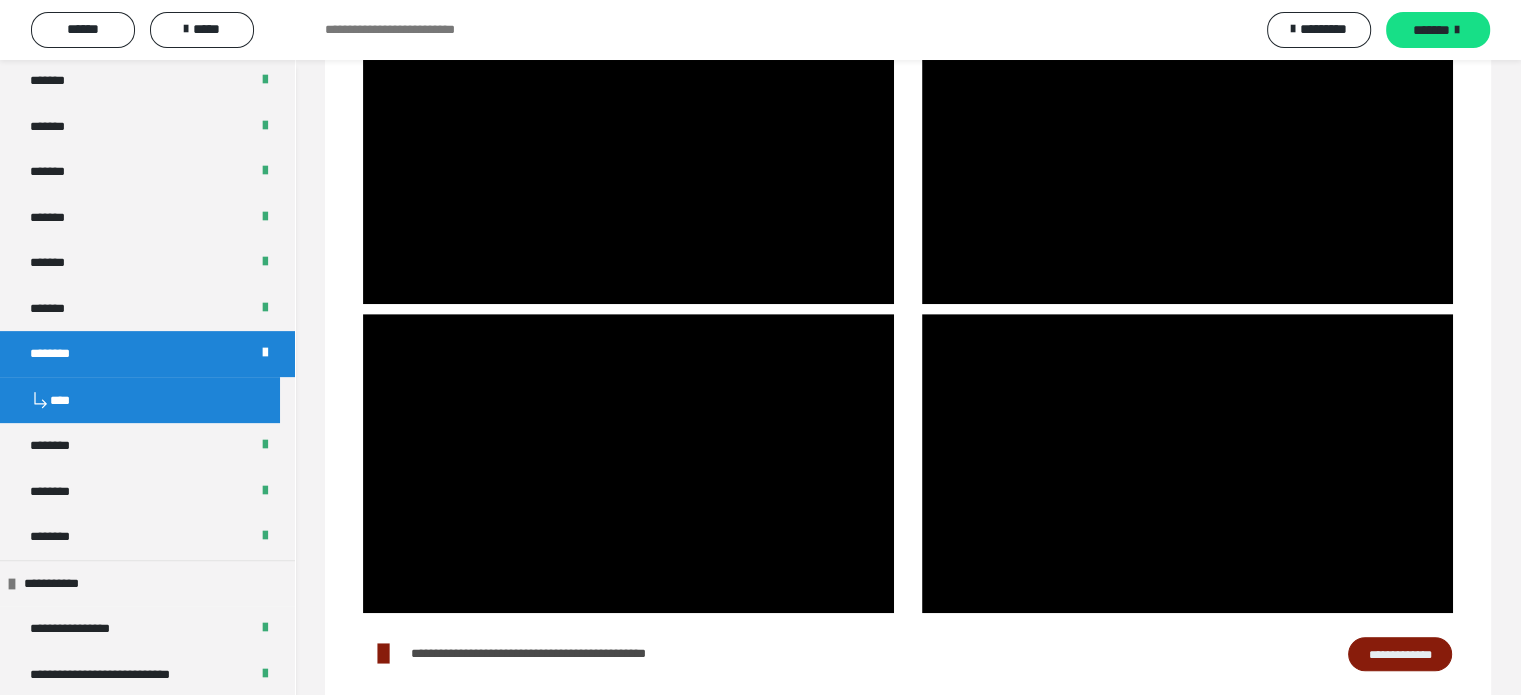 scroll, scrollTop: 1029, scrollLeft: 0, axis: vertical 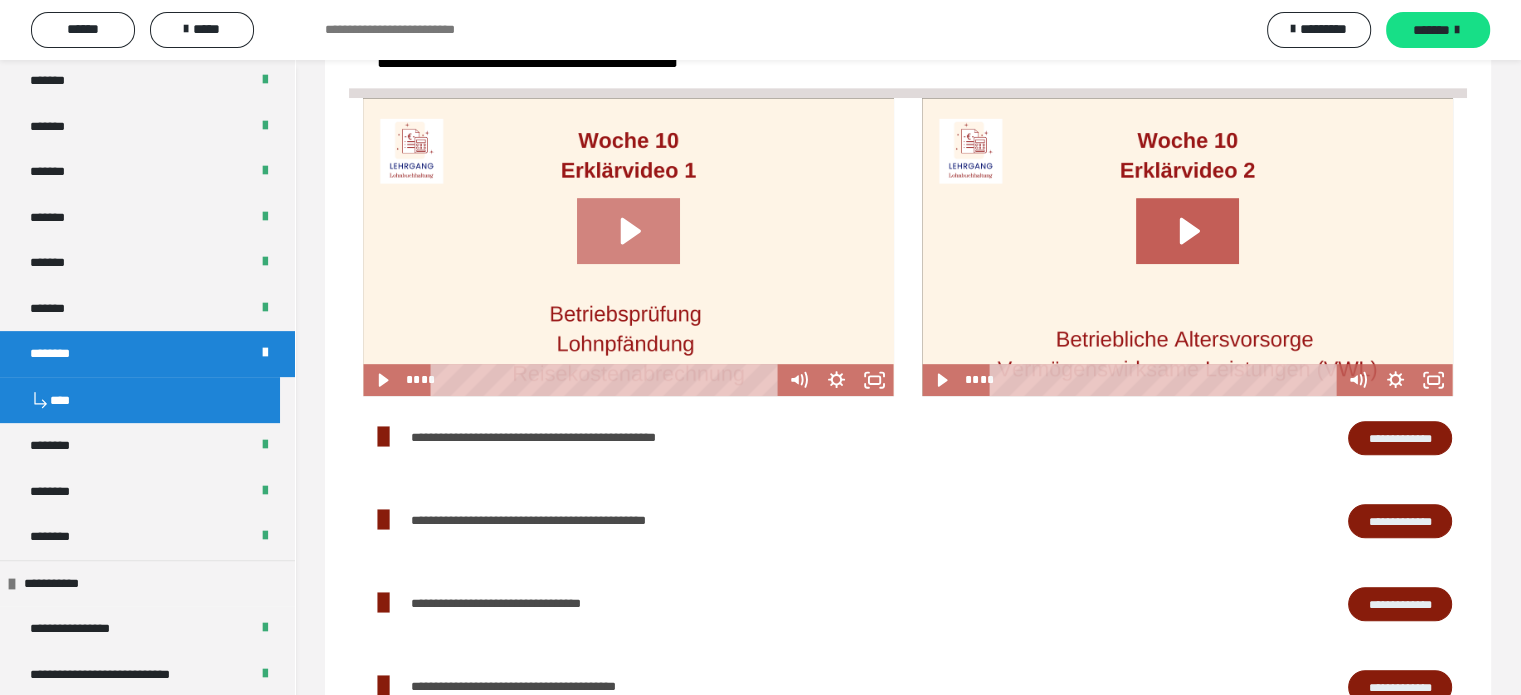 click 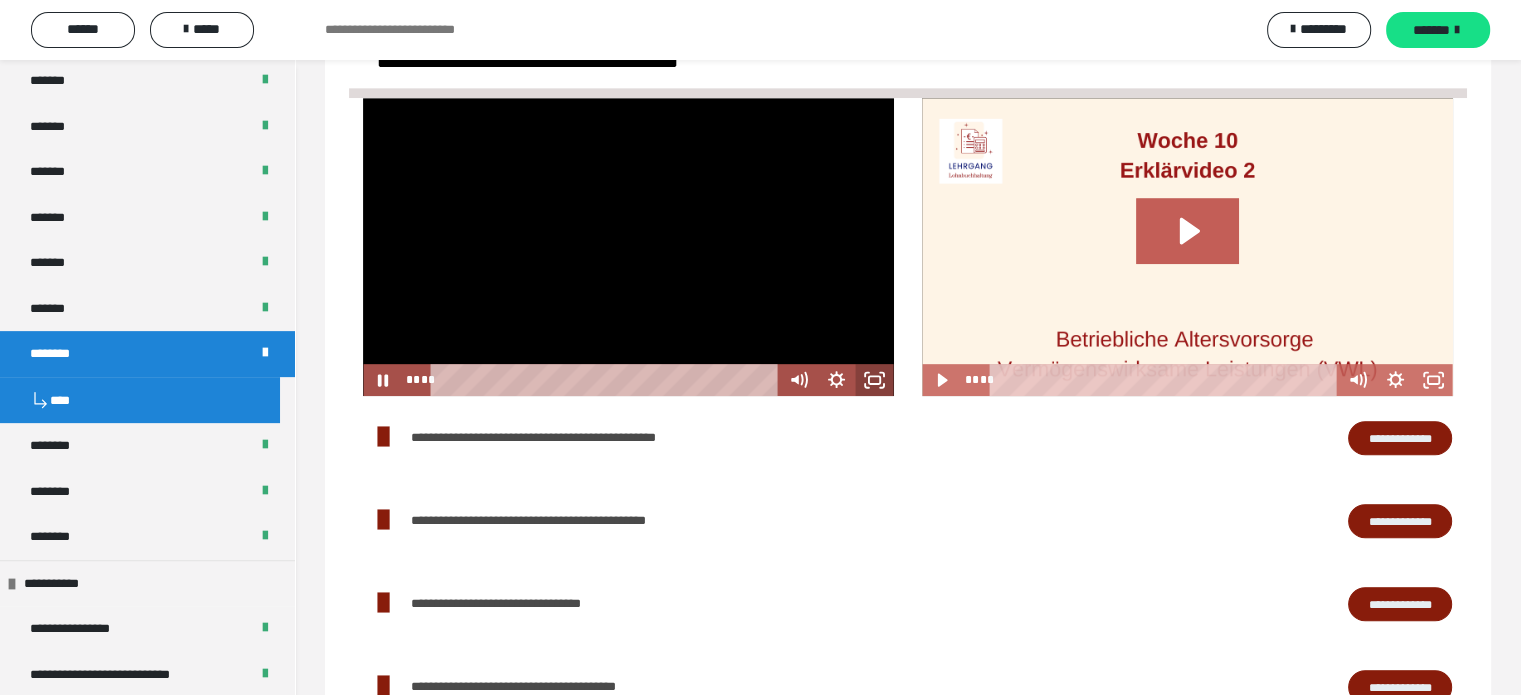 click 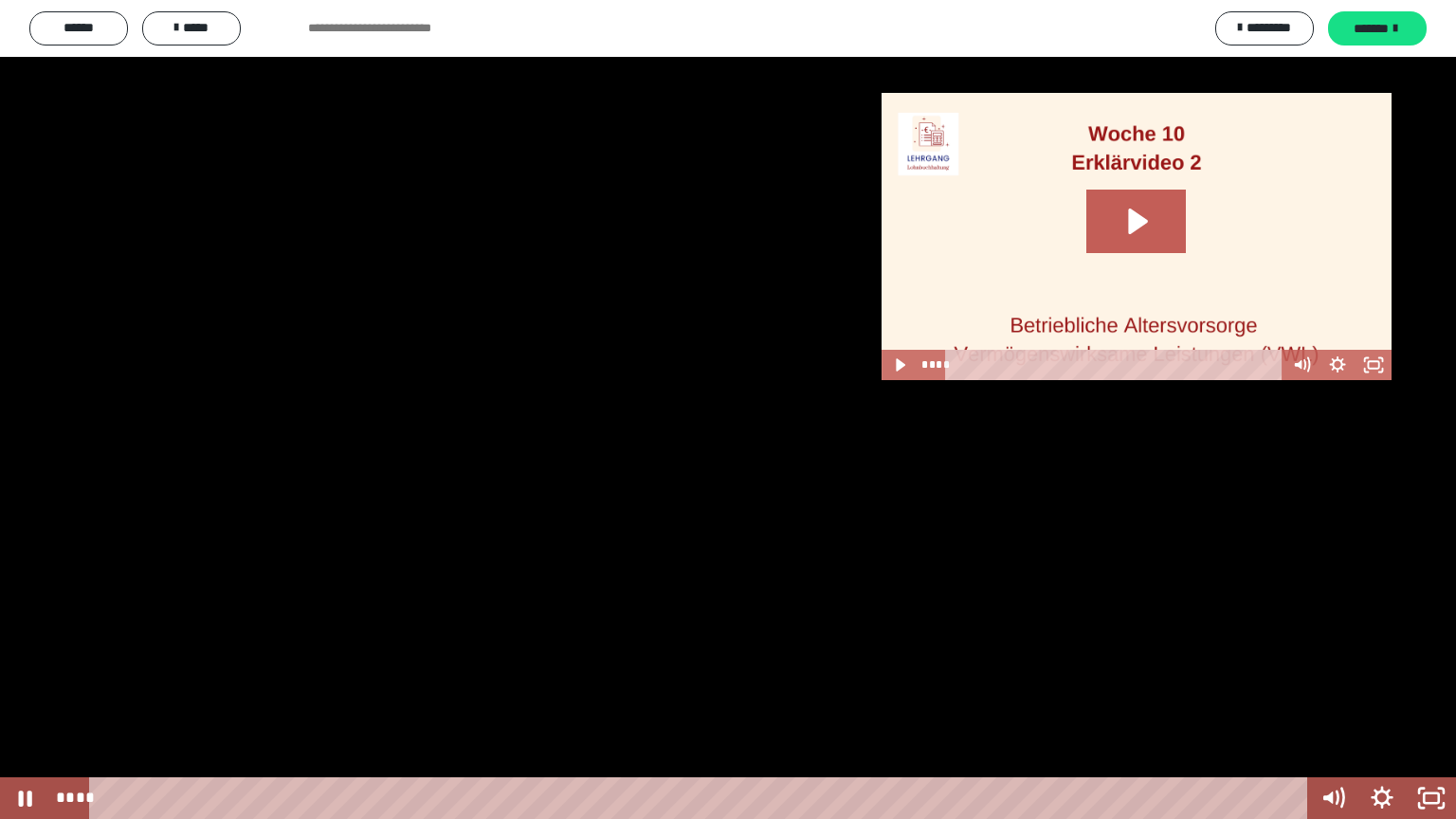 click at bounding box center (728, 410) 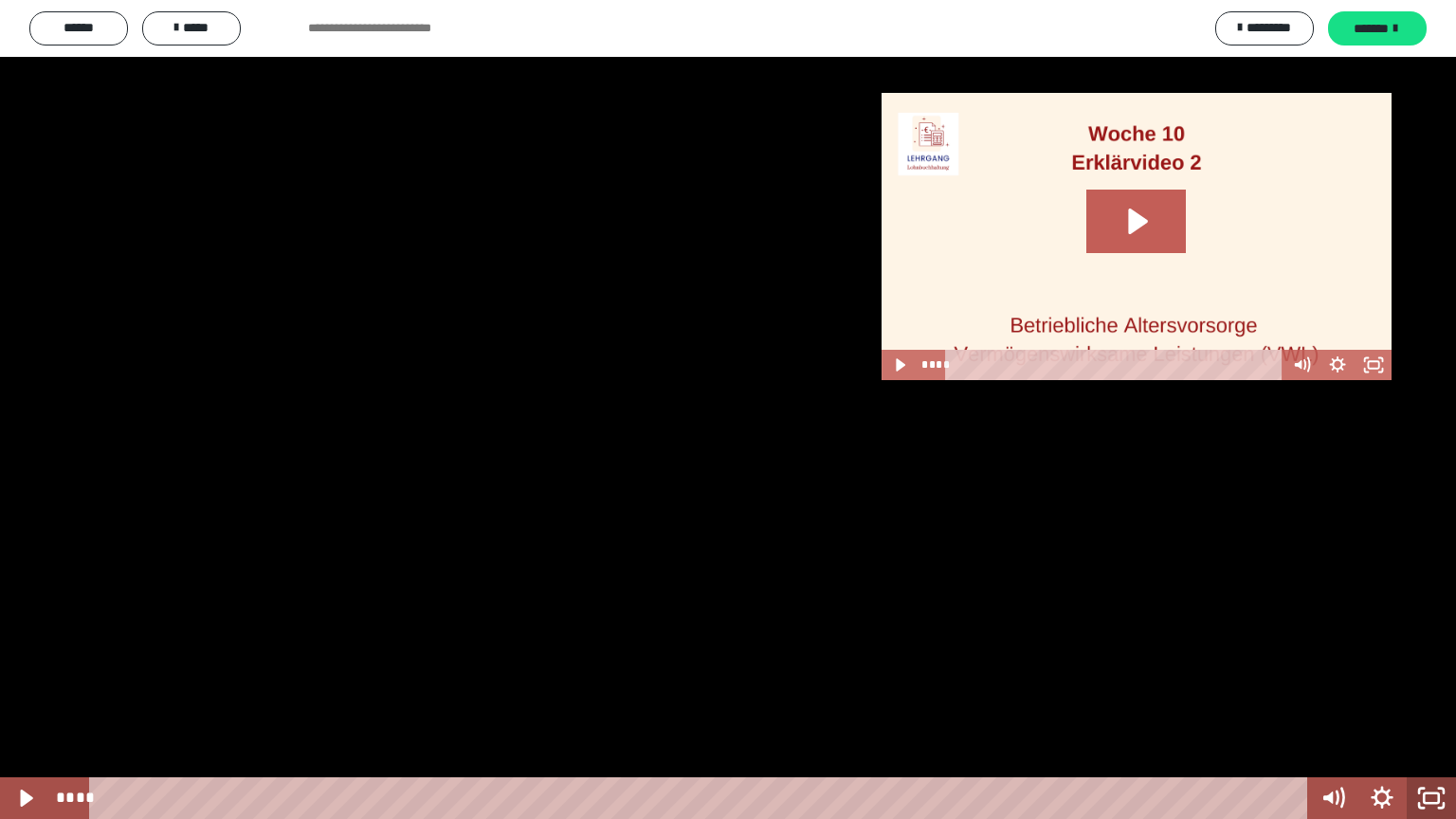 drag, startPoint x: 1437, startPoint y: 794, endPoint x: 1420, endPoint y: 646, distance: 148.97315 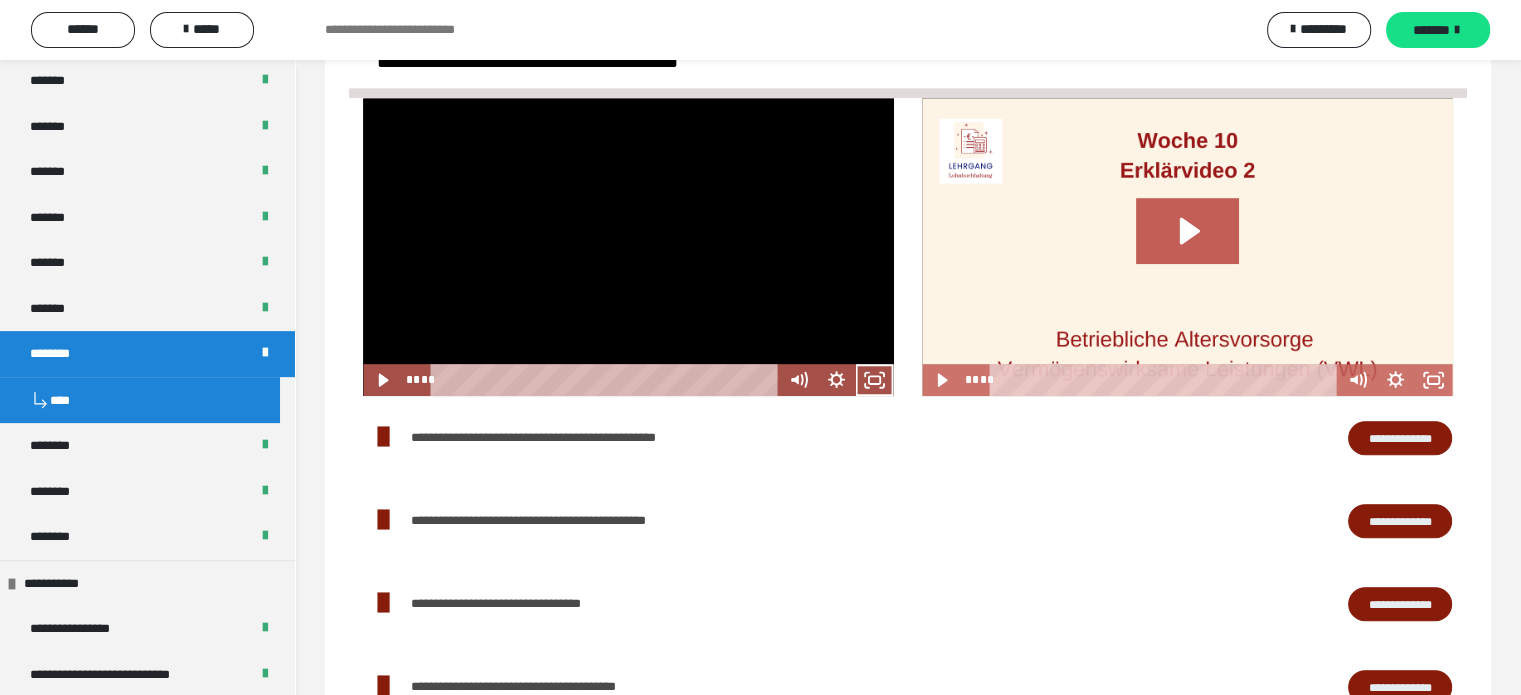 click at bounding box center [628, 247] 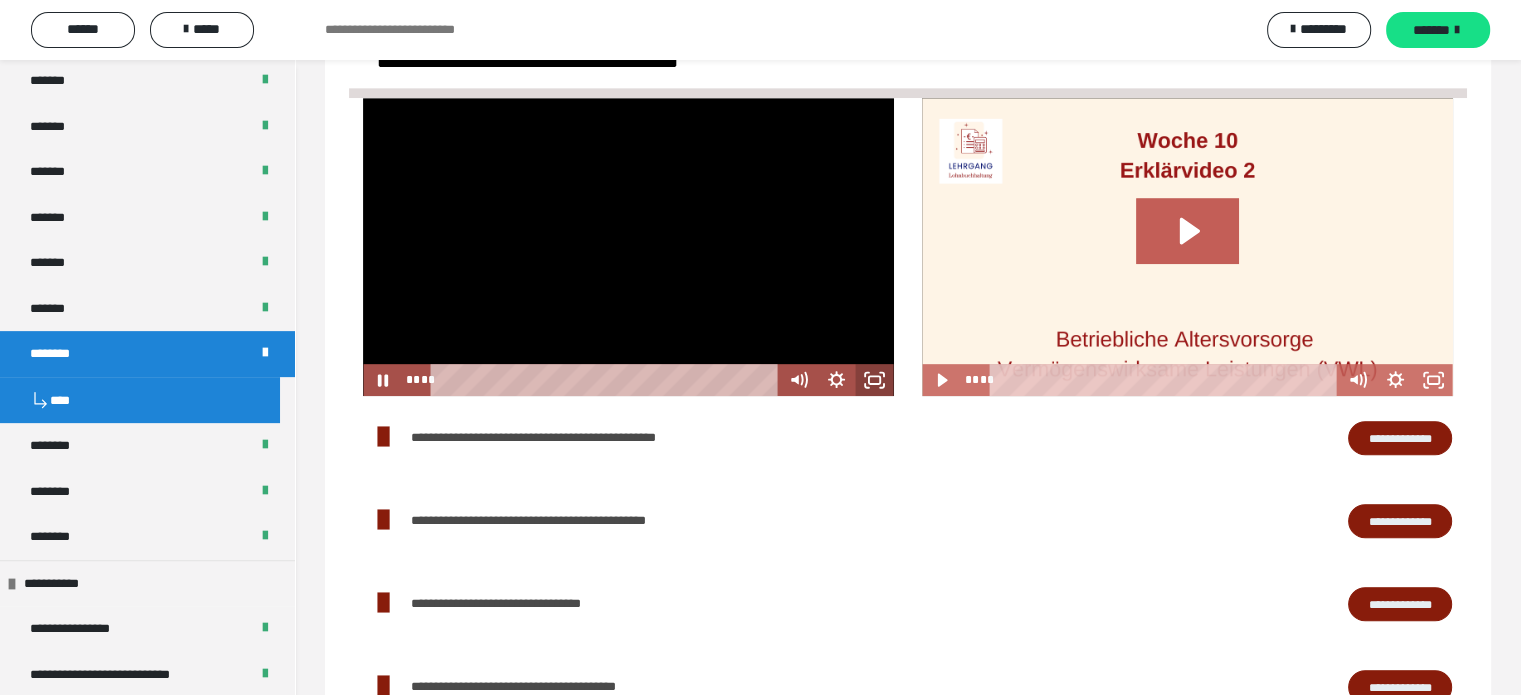 drag, startPoint x: 876, startPoint y: 377, endPoint x: 876, endPoint y: 496, distance: 119 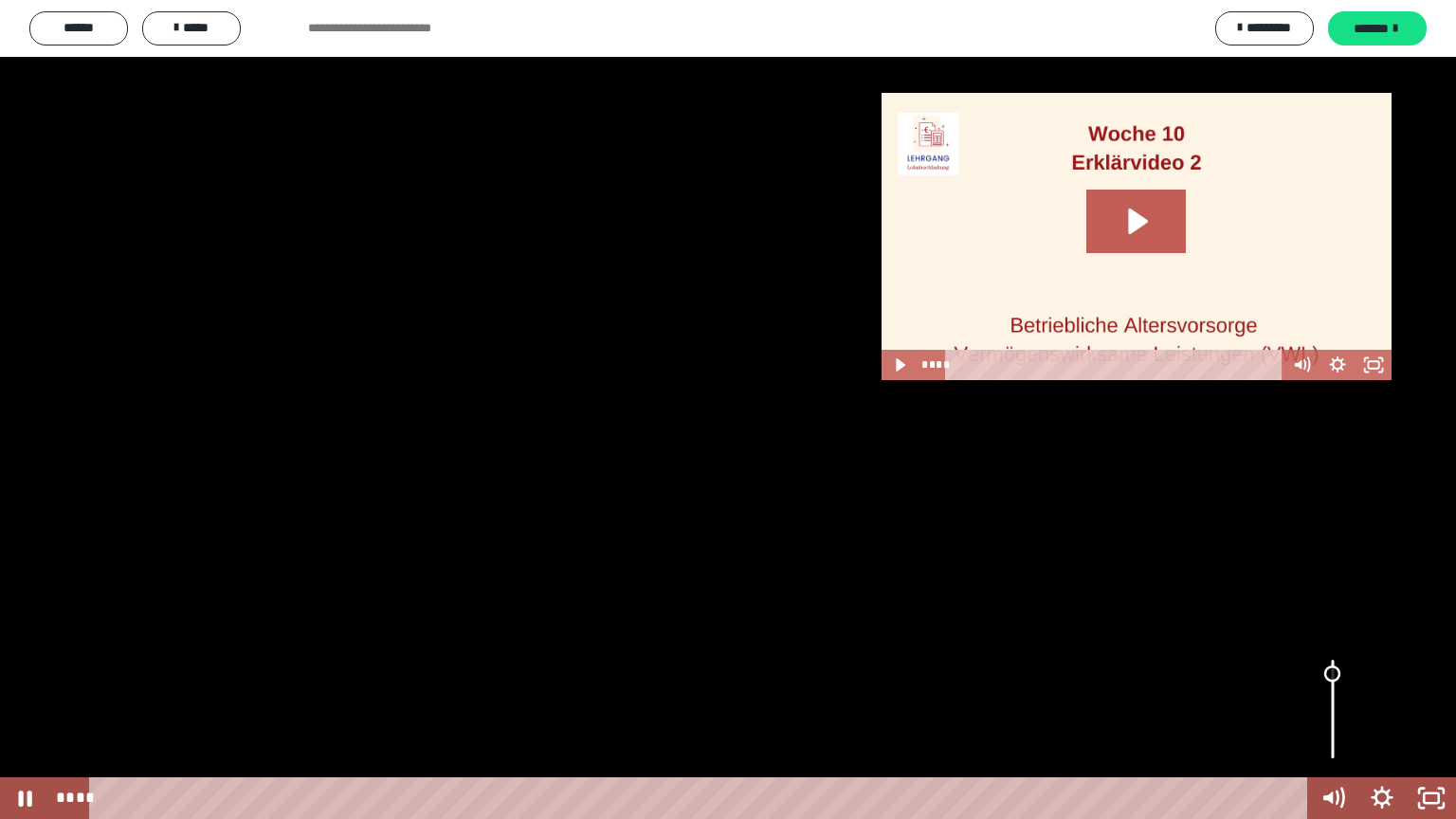 drag, startPoint x: 1331, startPoint y: 664, endPoint x: 1331, endPoint y: 675, distance: 11 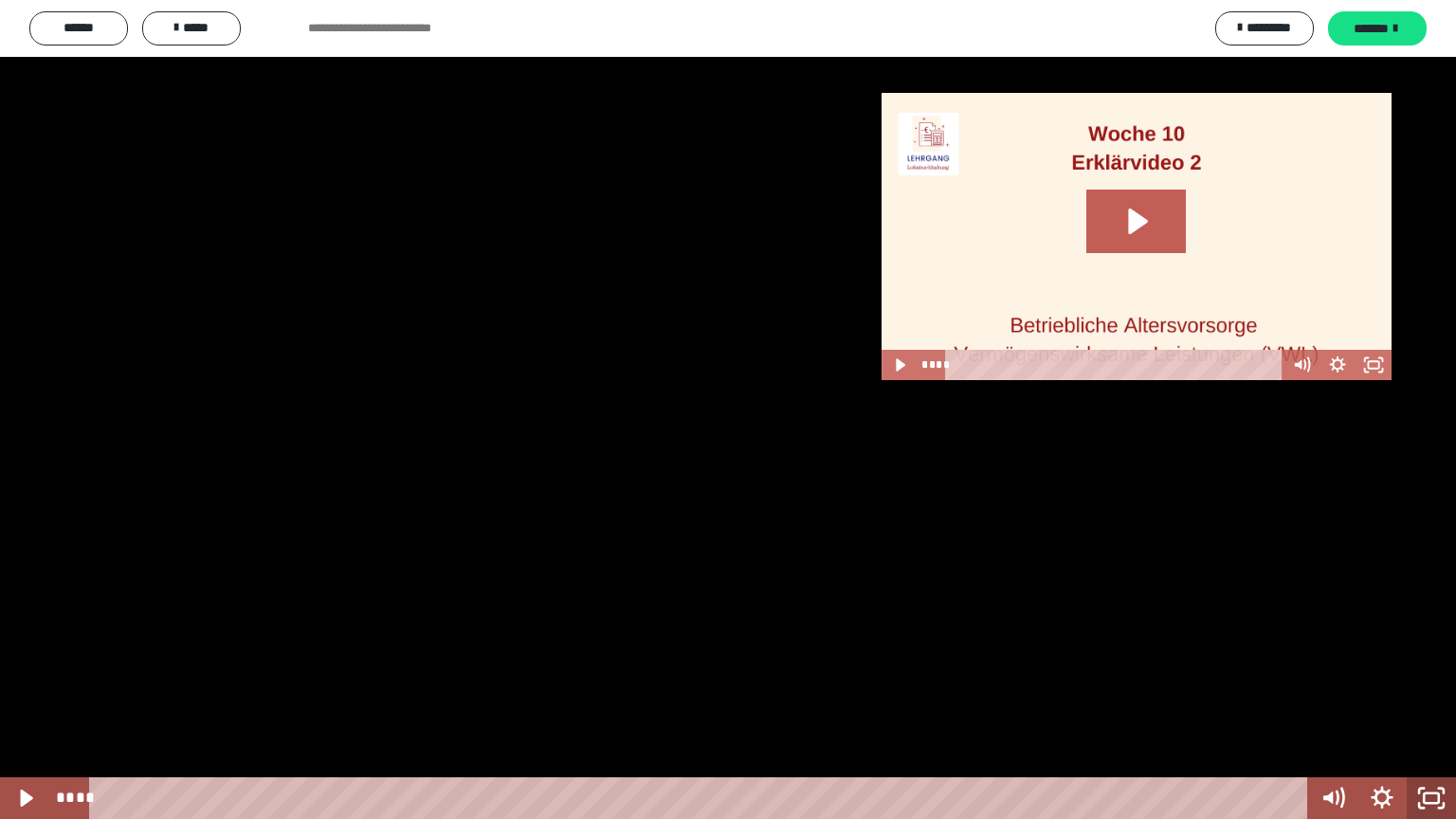 click 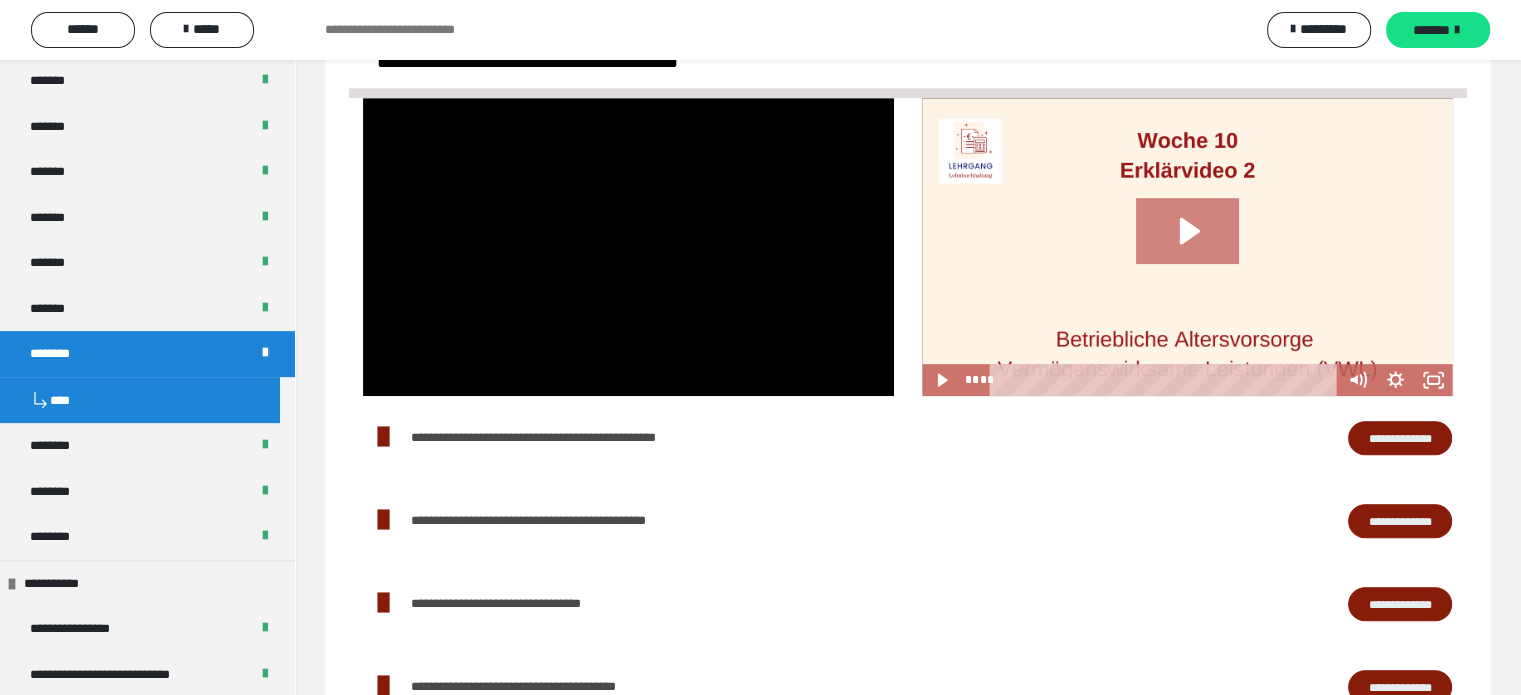 click 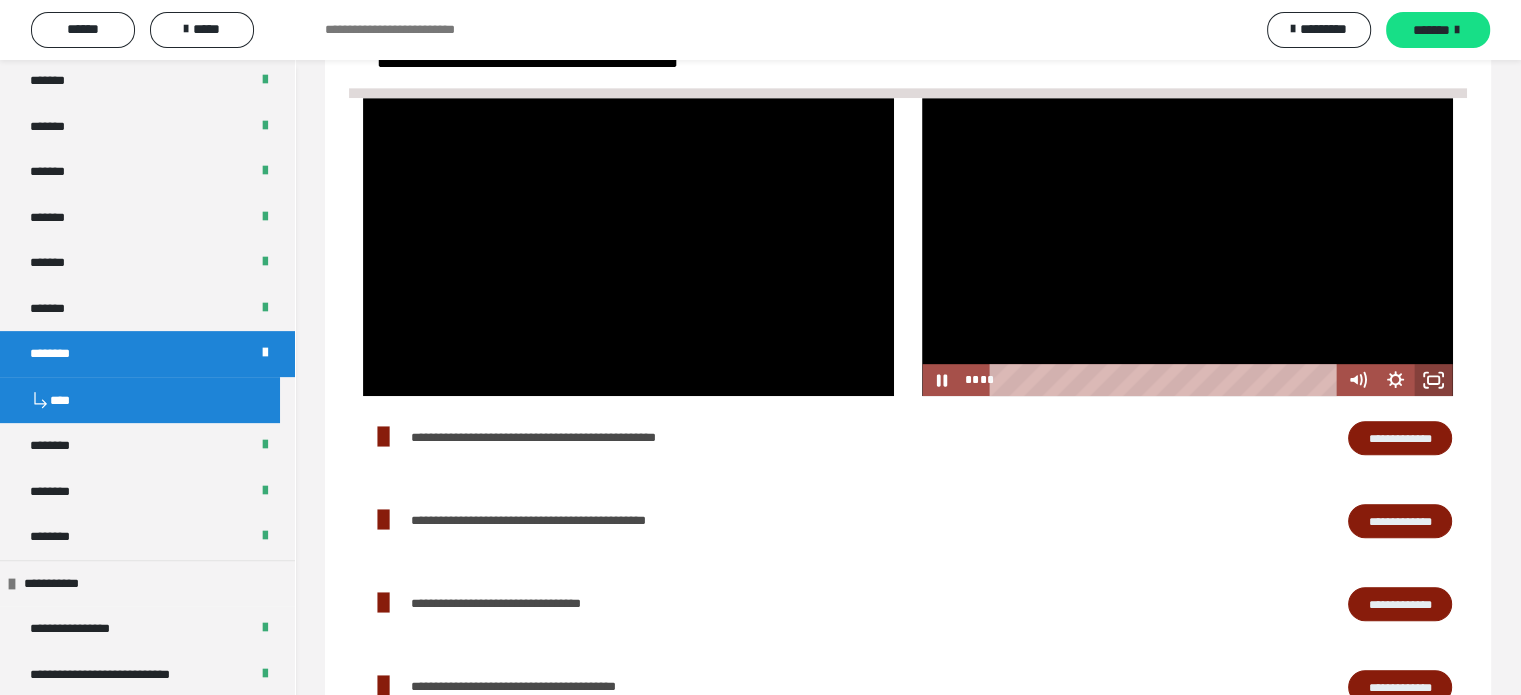 click 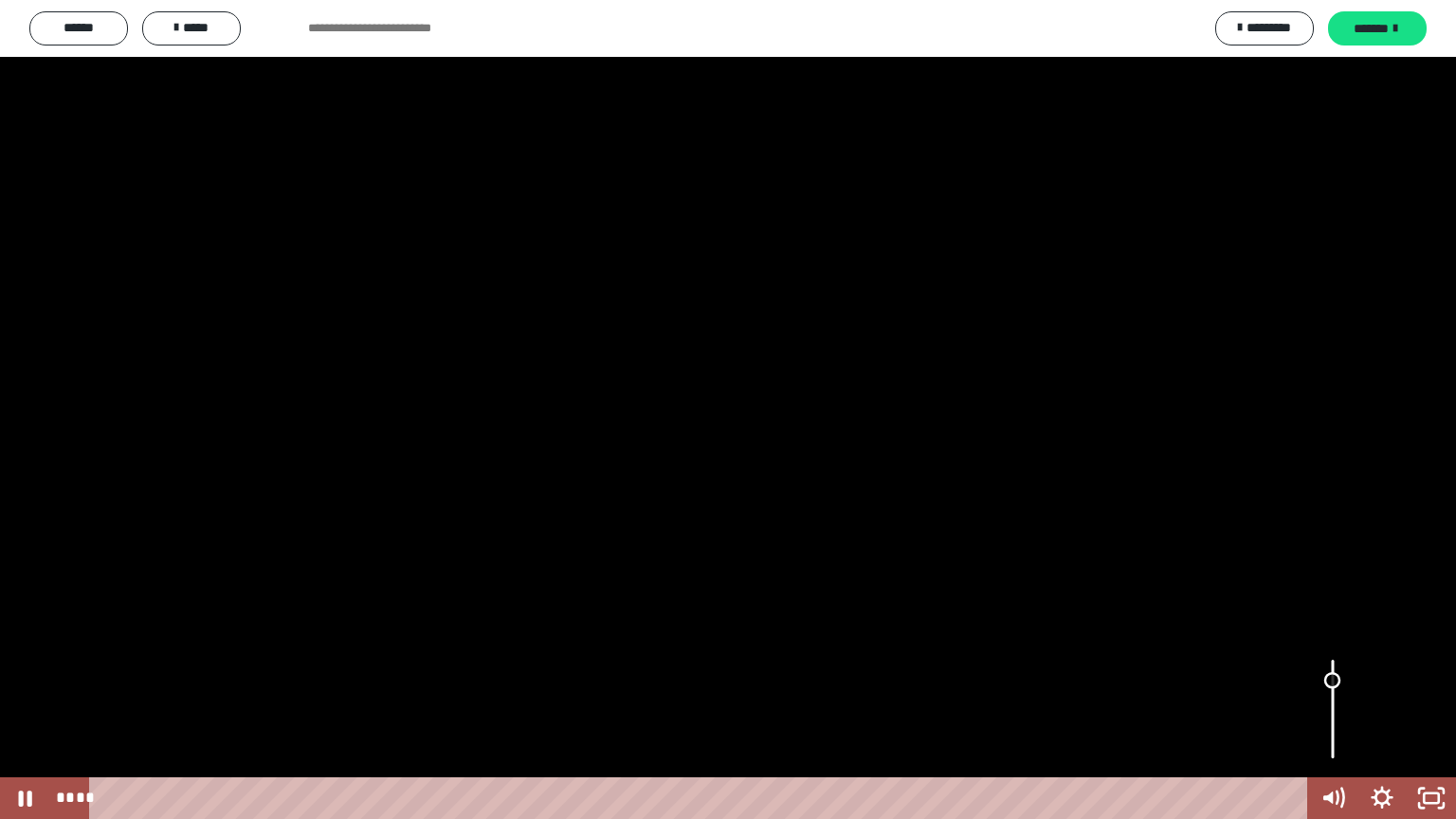 drag, startPoint x: 1330, startPoint y: 671, endPoint x: 1331, endPoint y: 681, distance: 10.049876 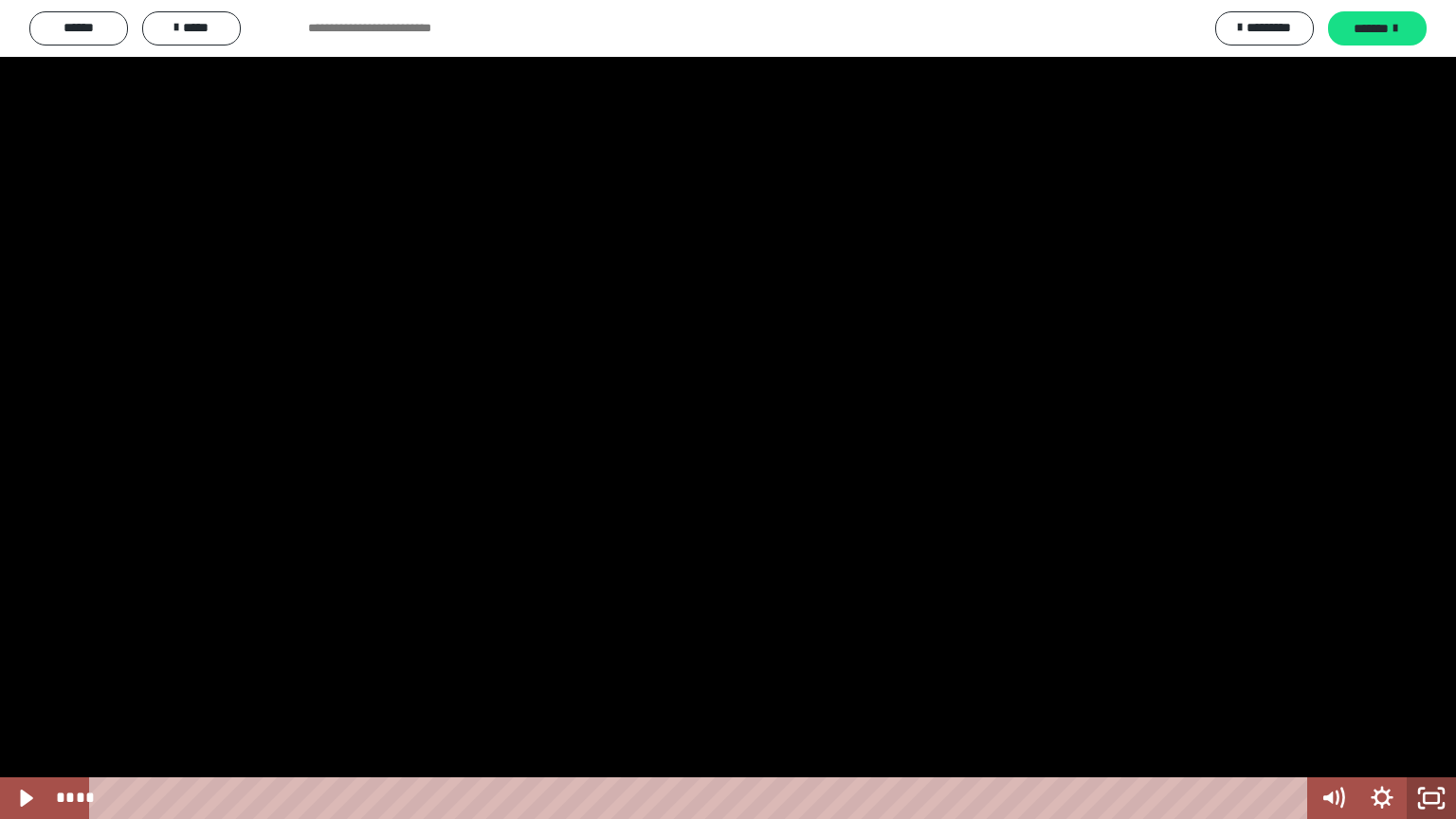 click 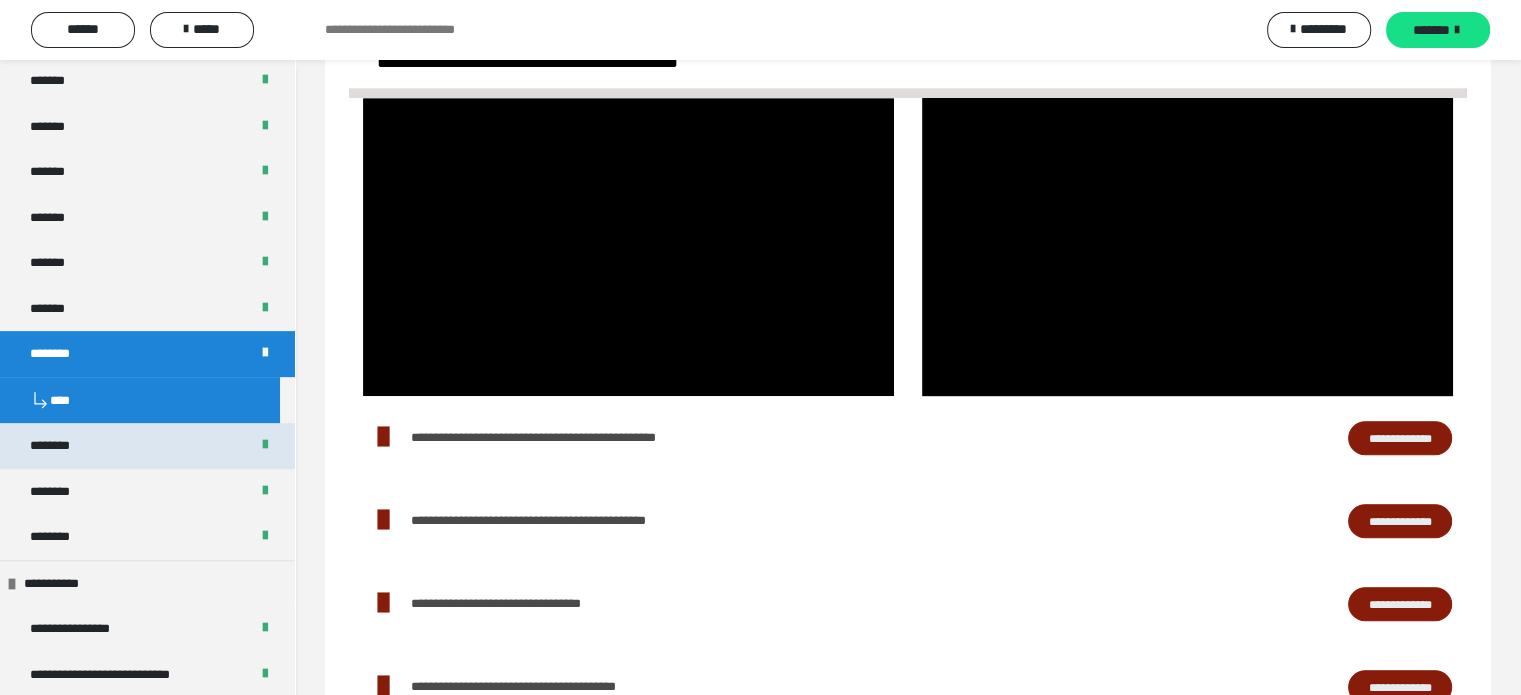 click on "********" at bounding box center [63, 446] 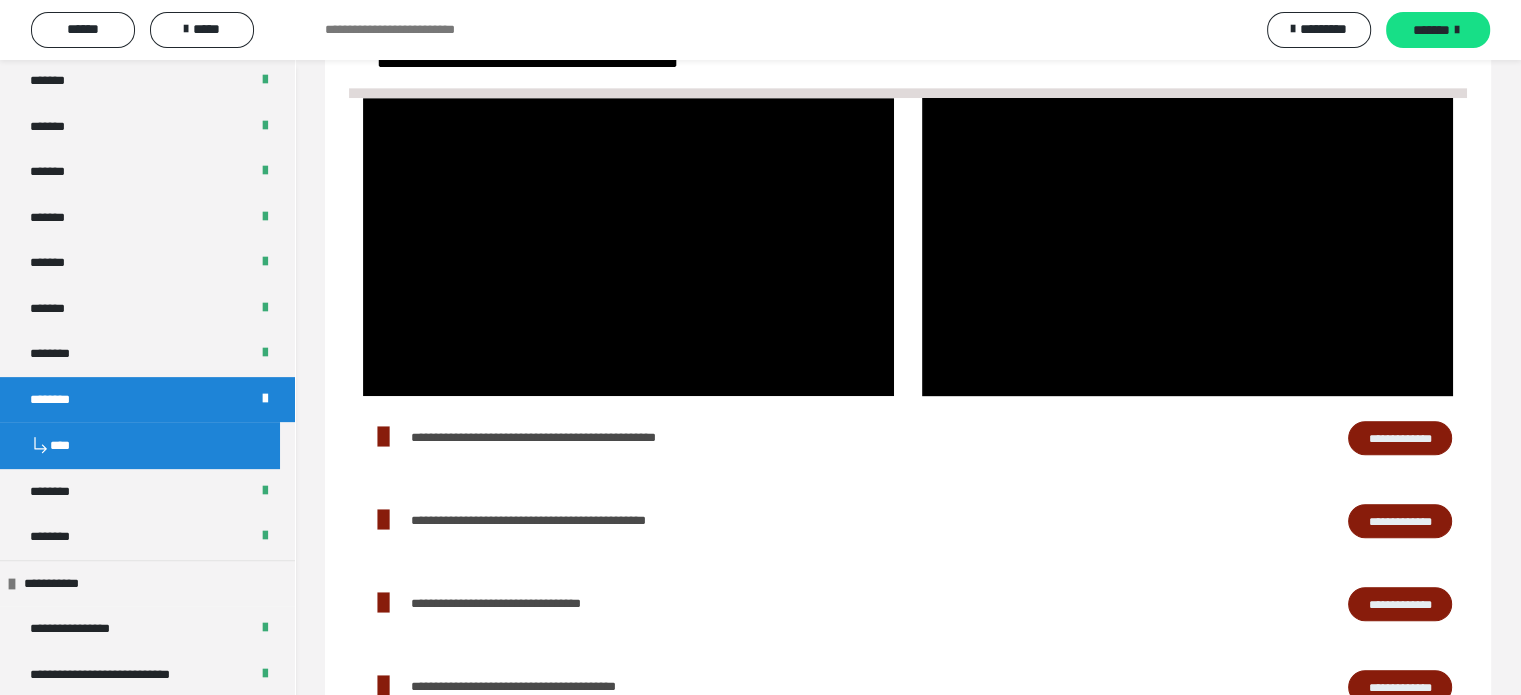 scroll, scrollTop: 940, scrollLeft: 0, axis: vertical 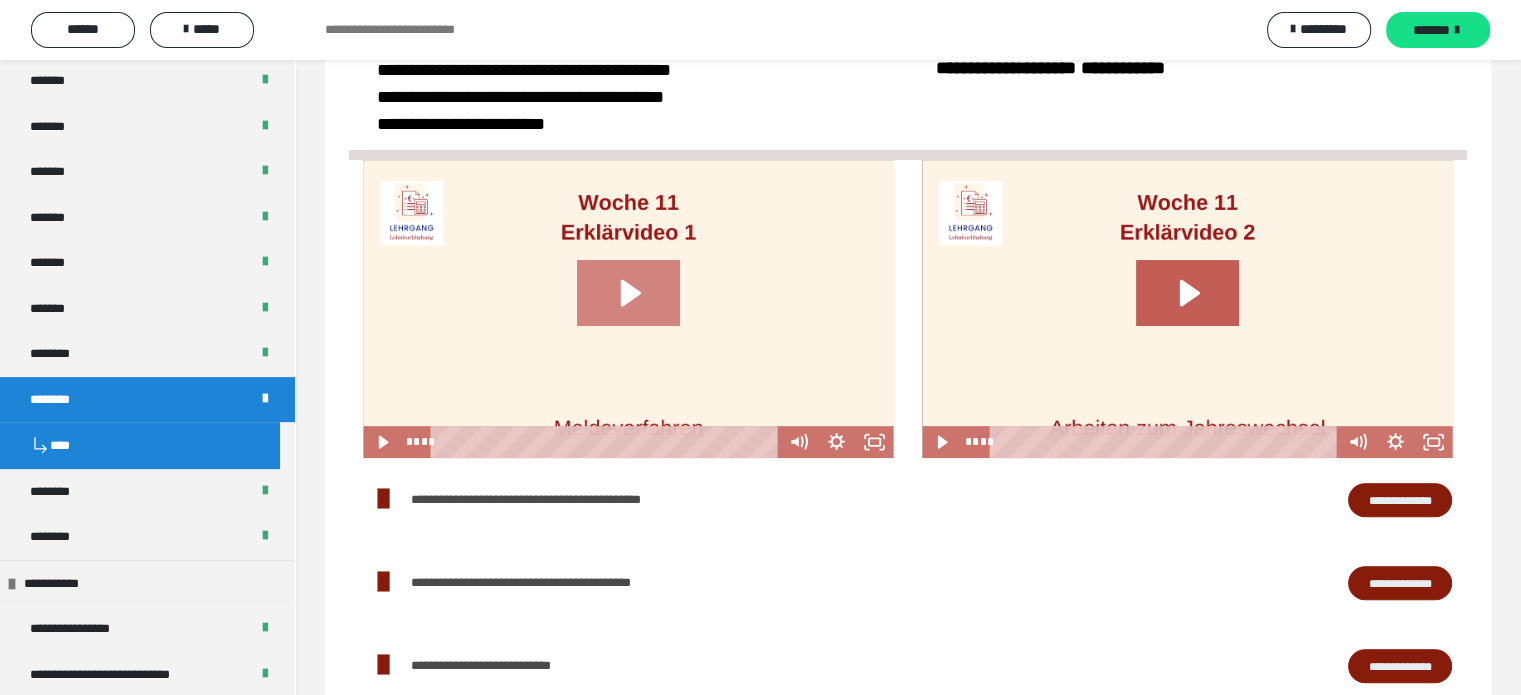 click 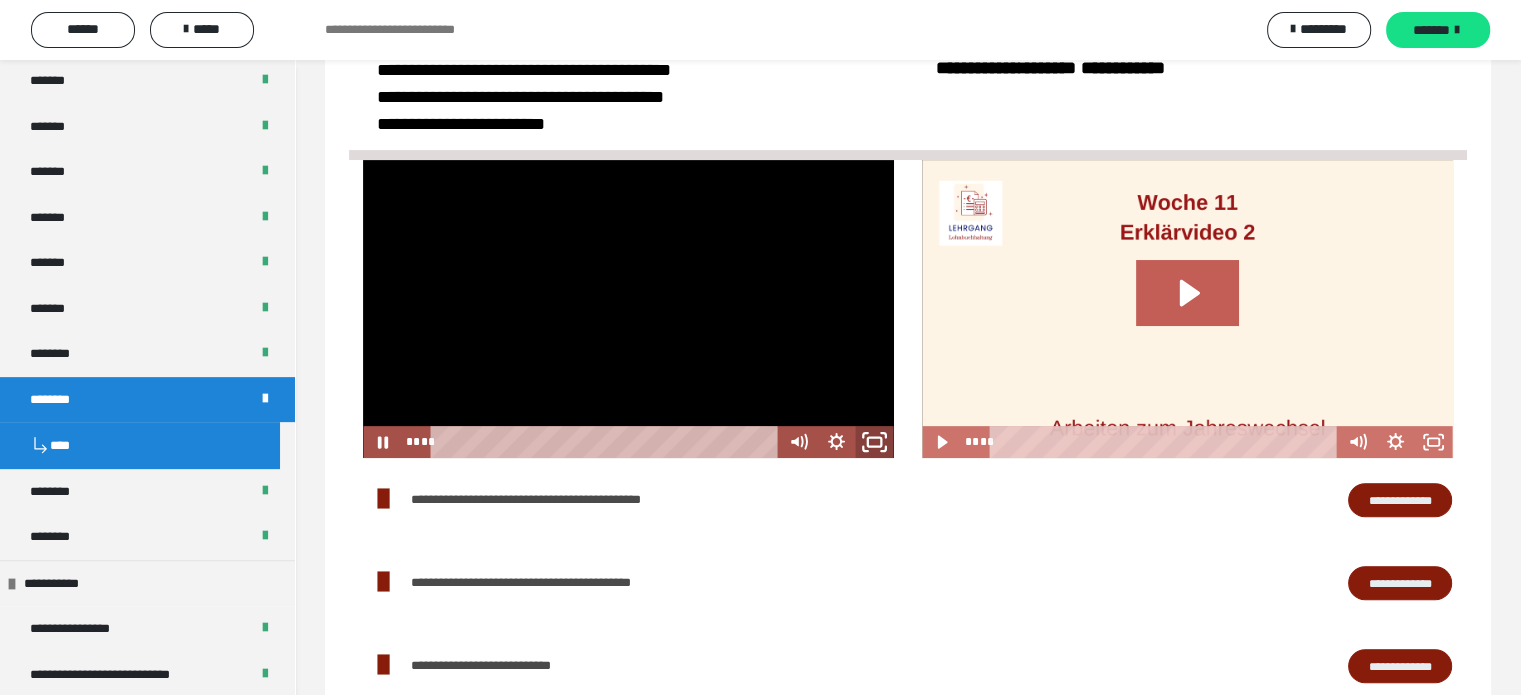 click 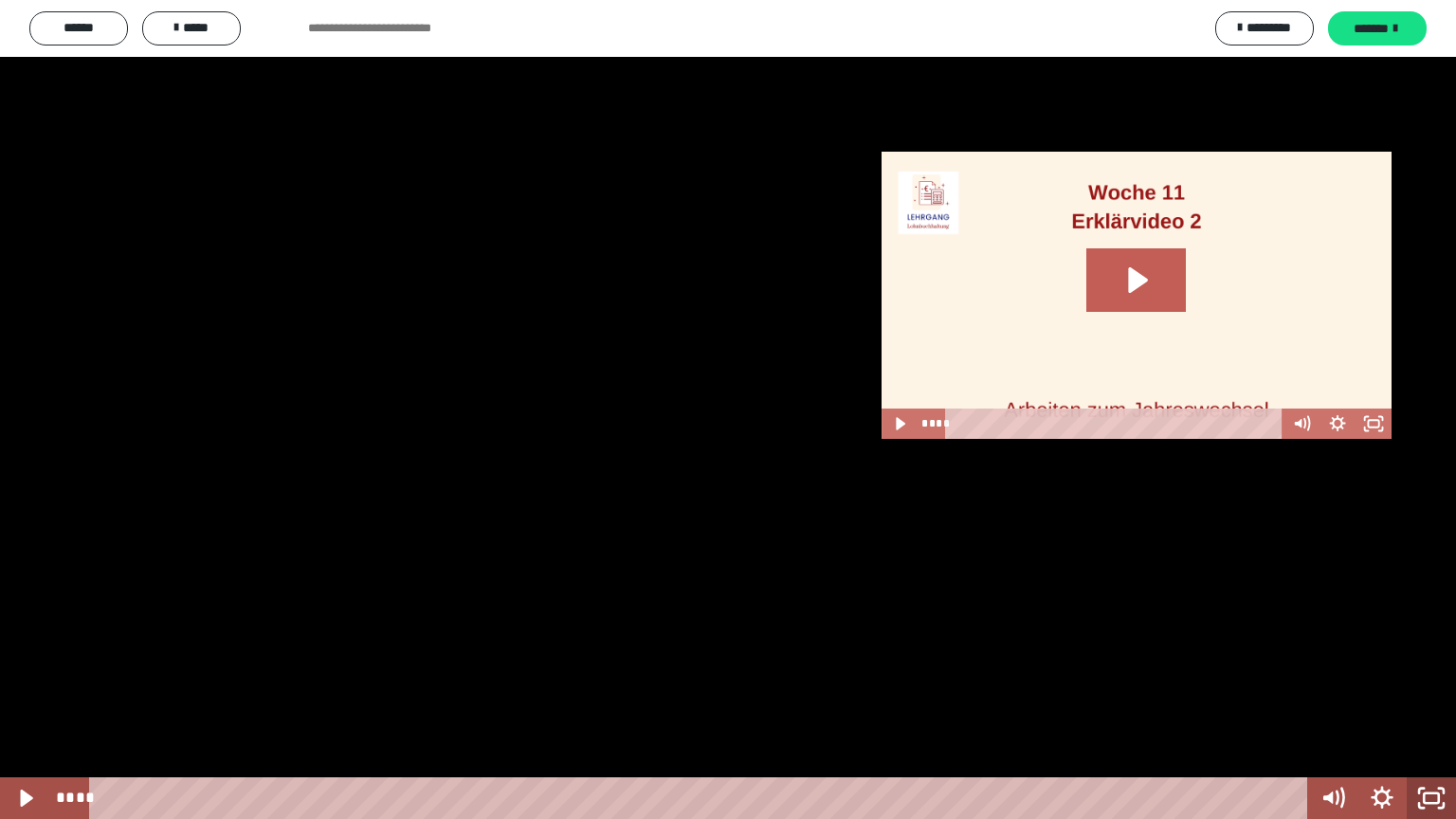 click 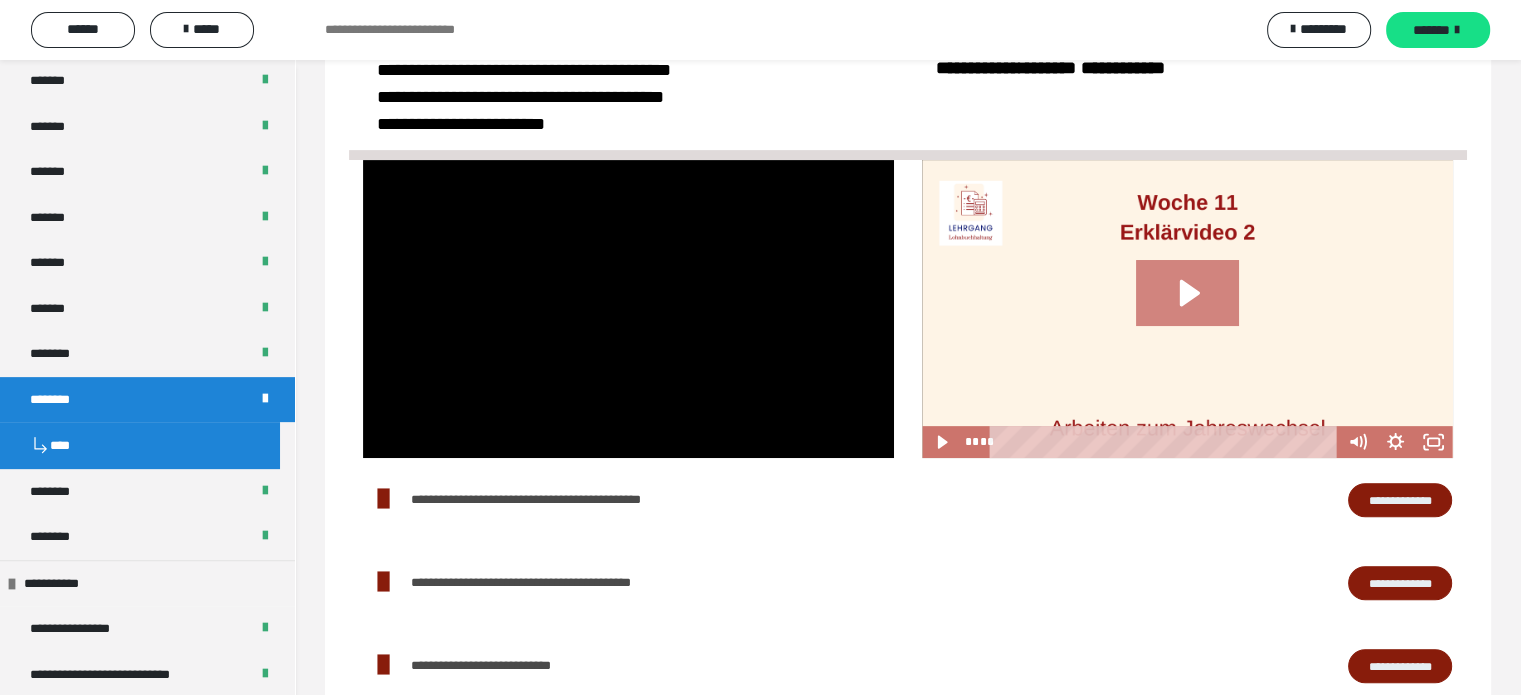 click 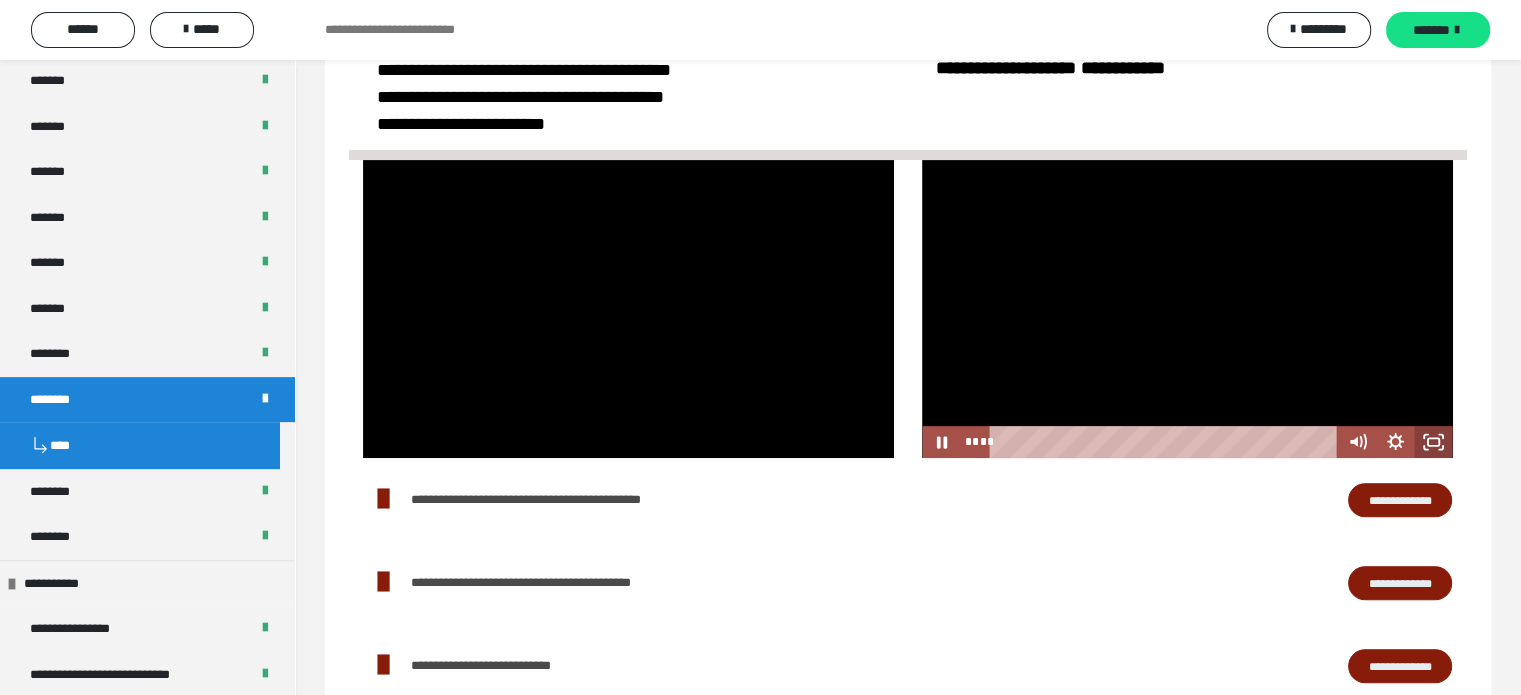 click 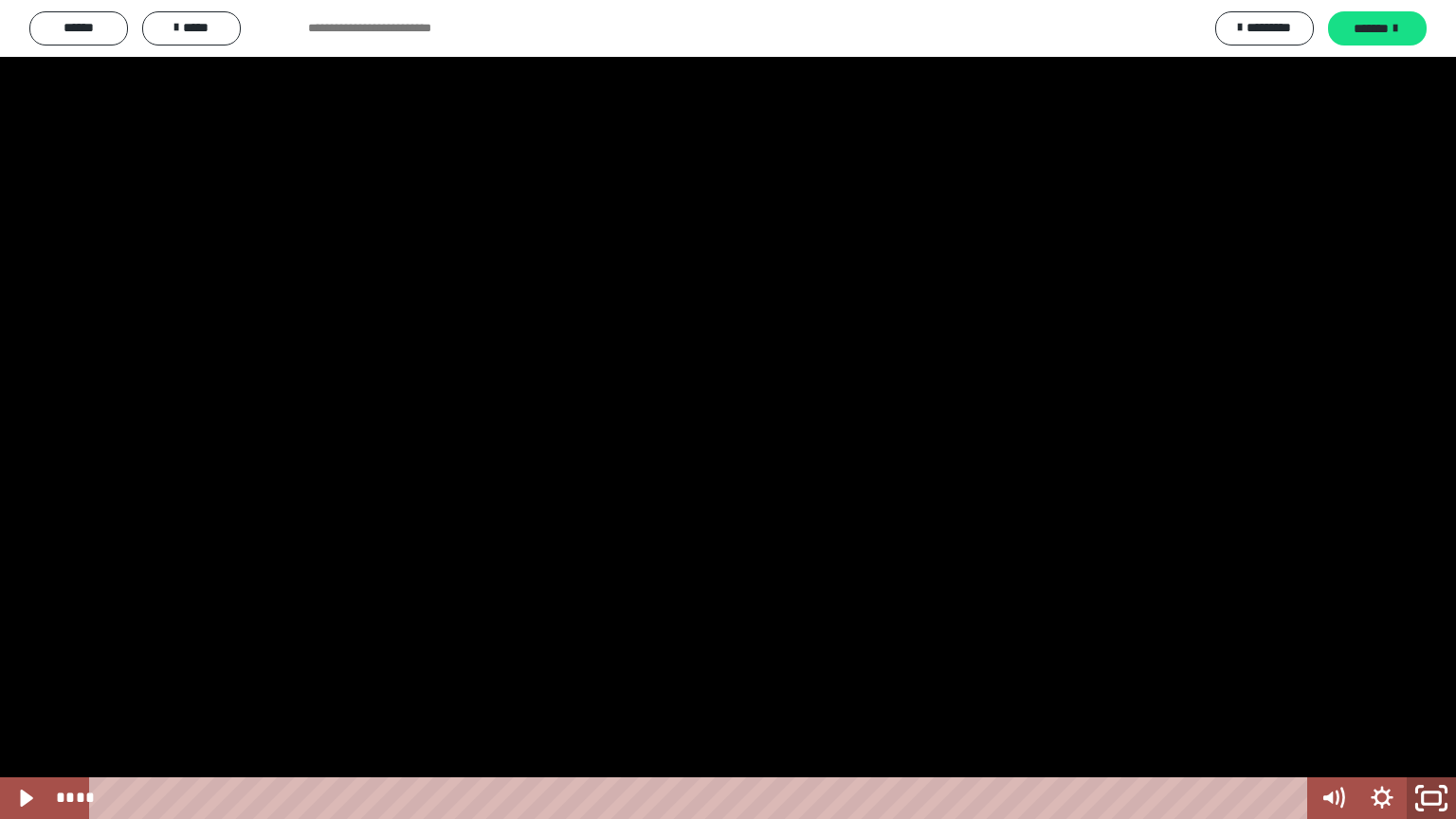 drag, startPoint x: 1442, startPoint y: 801, endPoint x: 1388, endPoint y: 538, distance: 268.4865 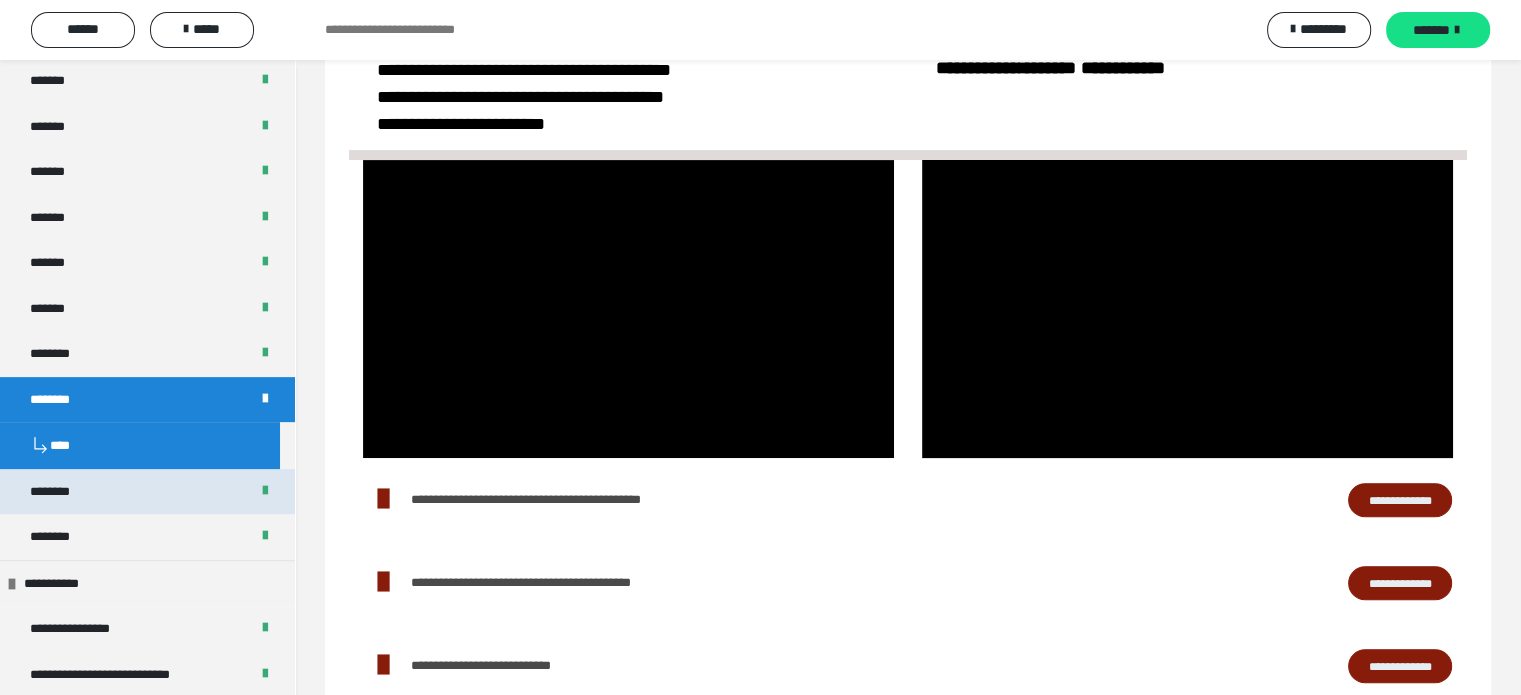 click on "********" at bounding box center (147, 492) 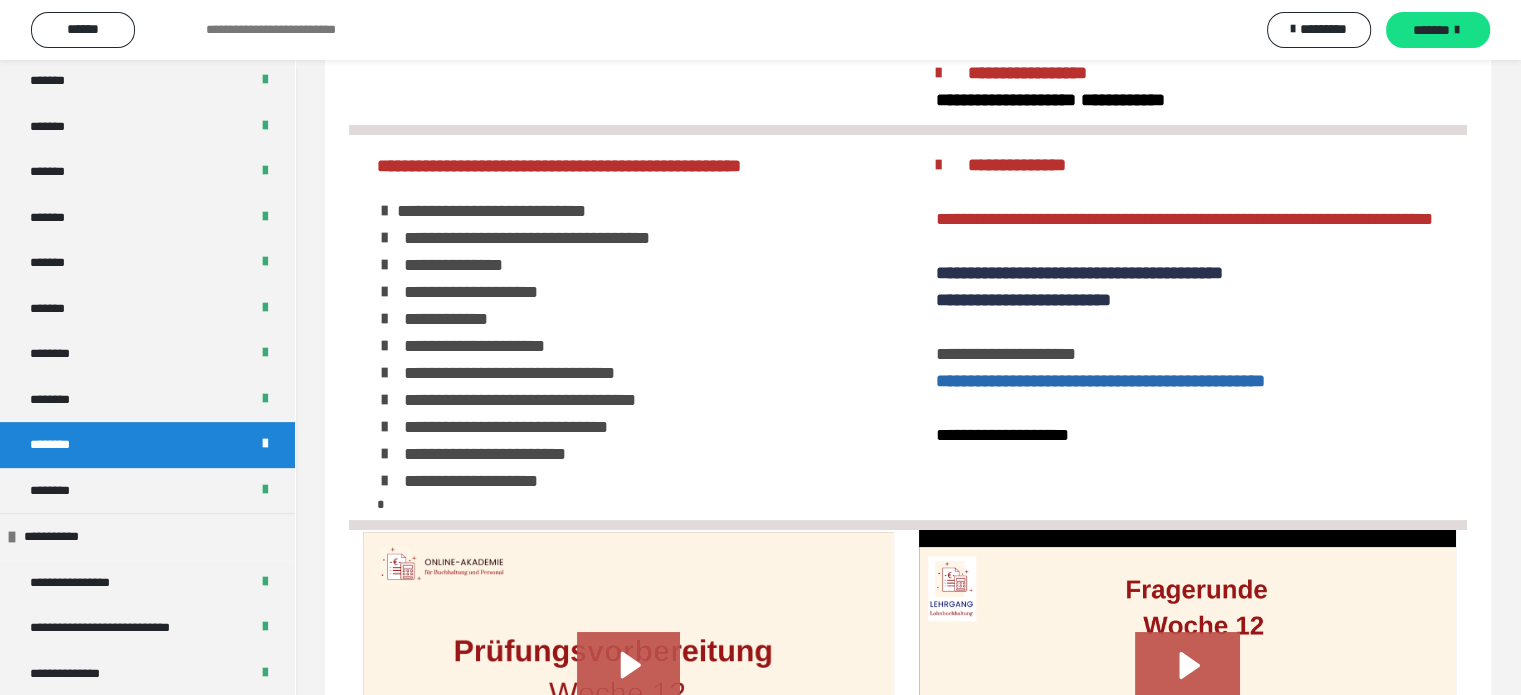 scroll, scrollTop: 181, scrollLeft: 0, axis: vertical 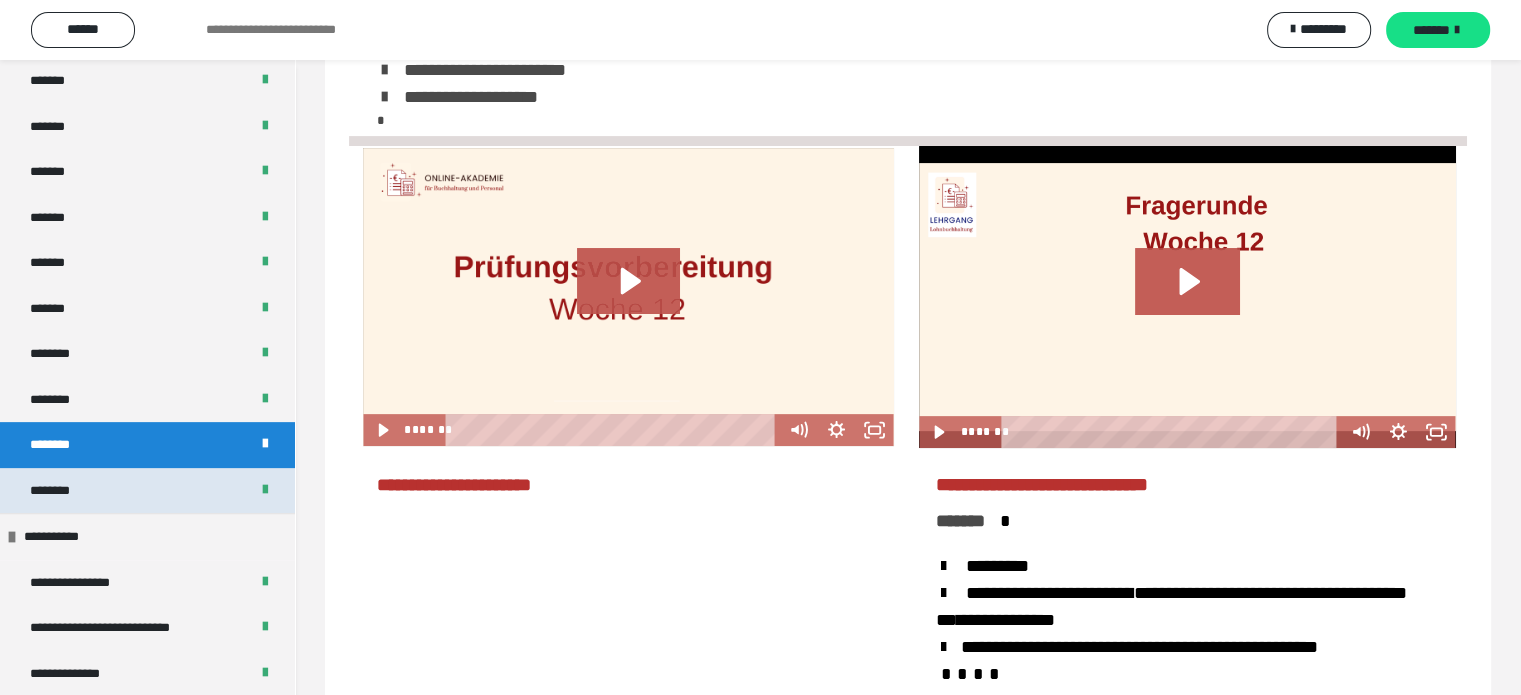 click on "********" at bounding box center (64, 491) 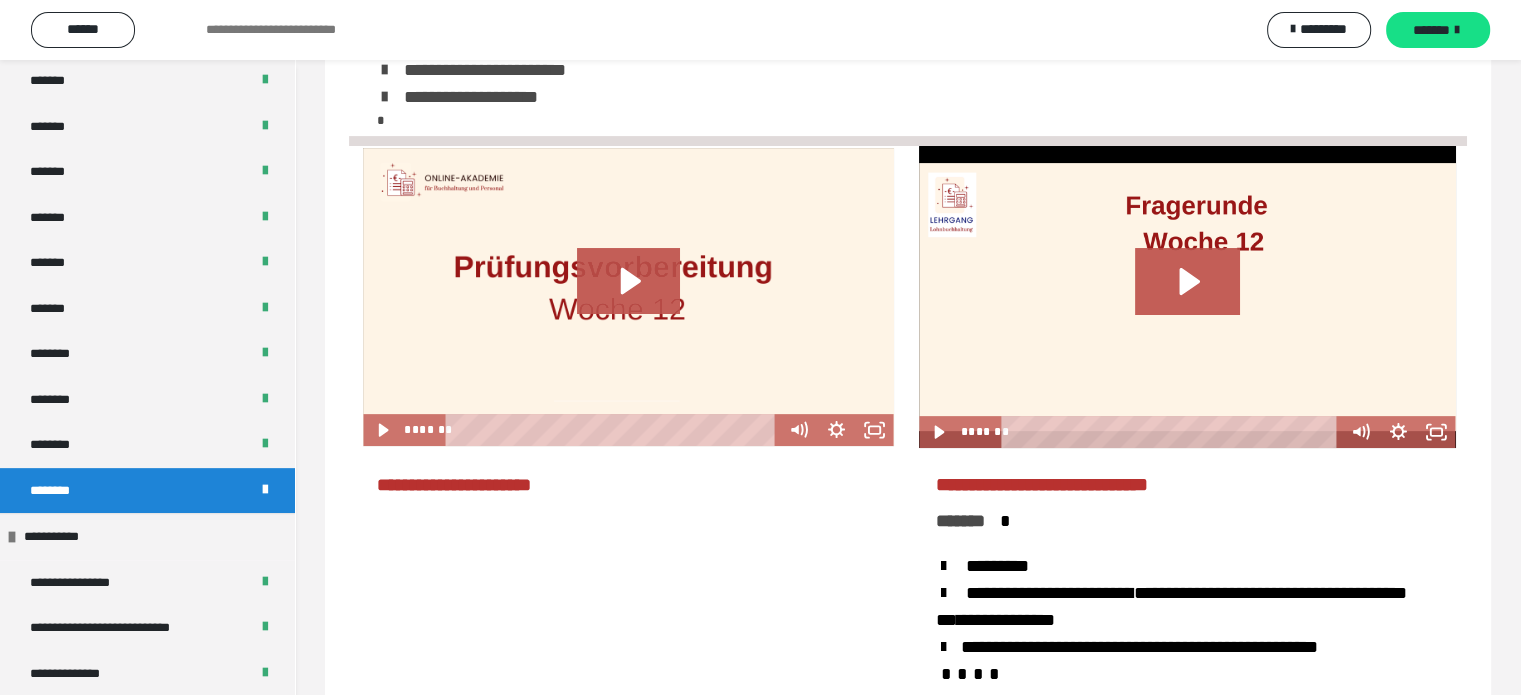 scroll, scrollTop: 174, scrollLeft: 0, axis: vertical 